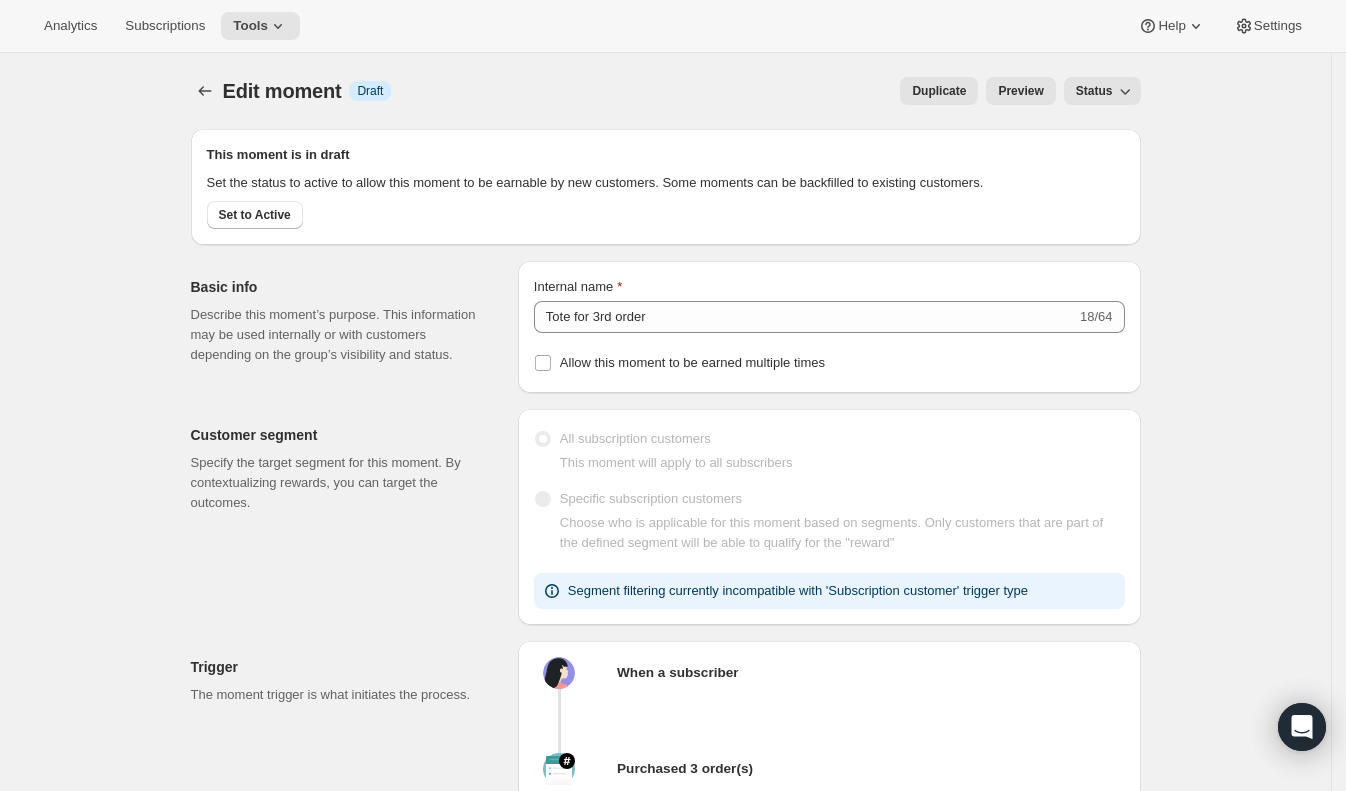 scroll, scrollTop: 0, scrollLeft: 0, axis: both 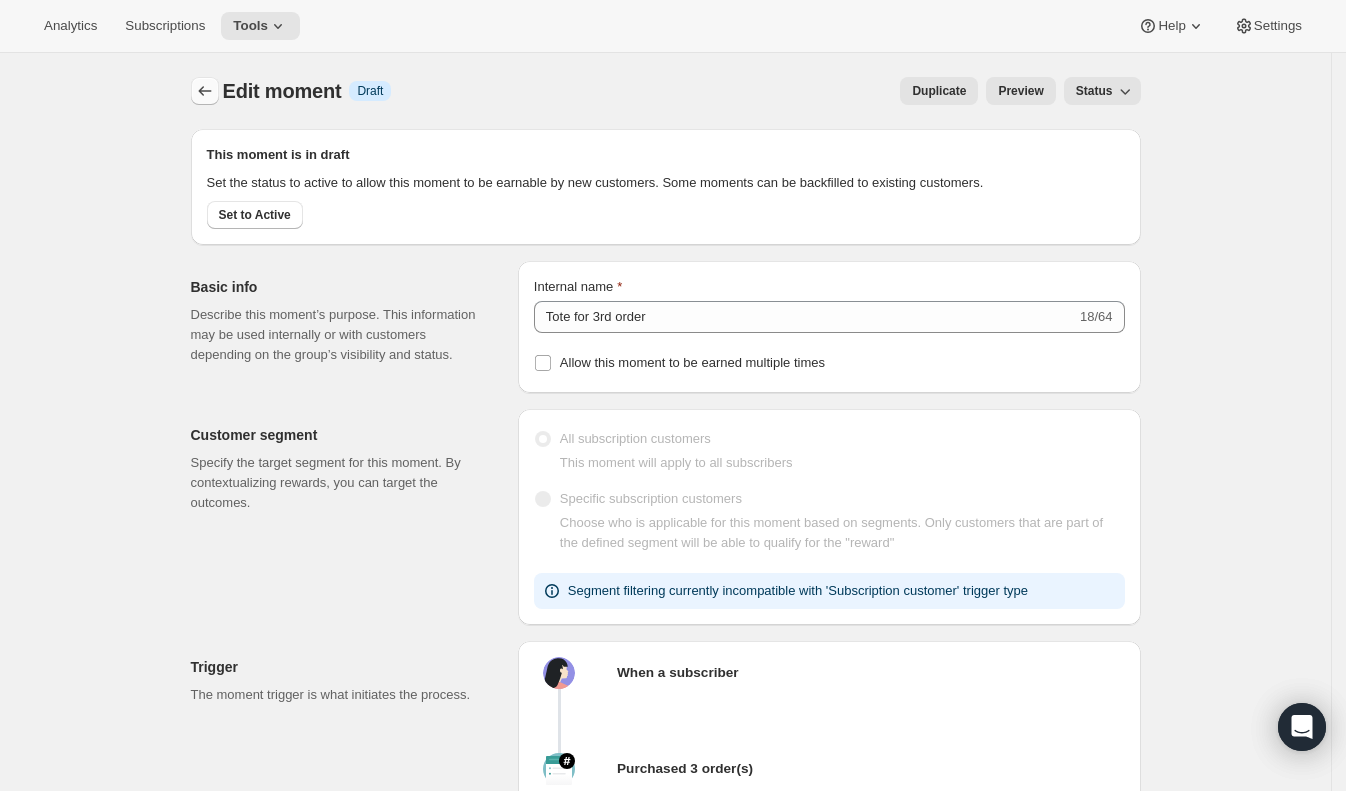 click 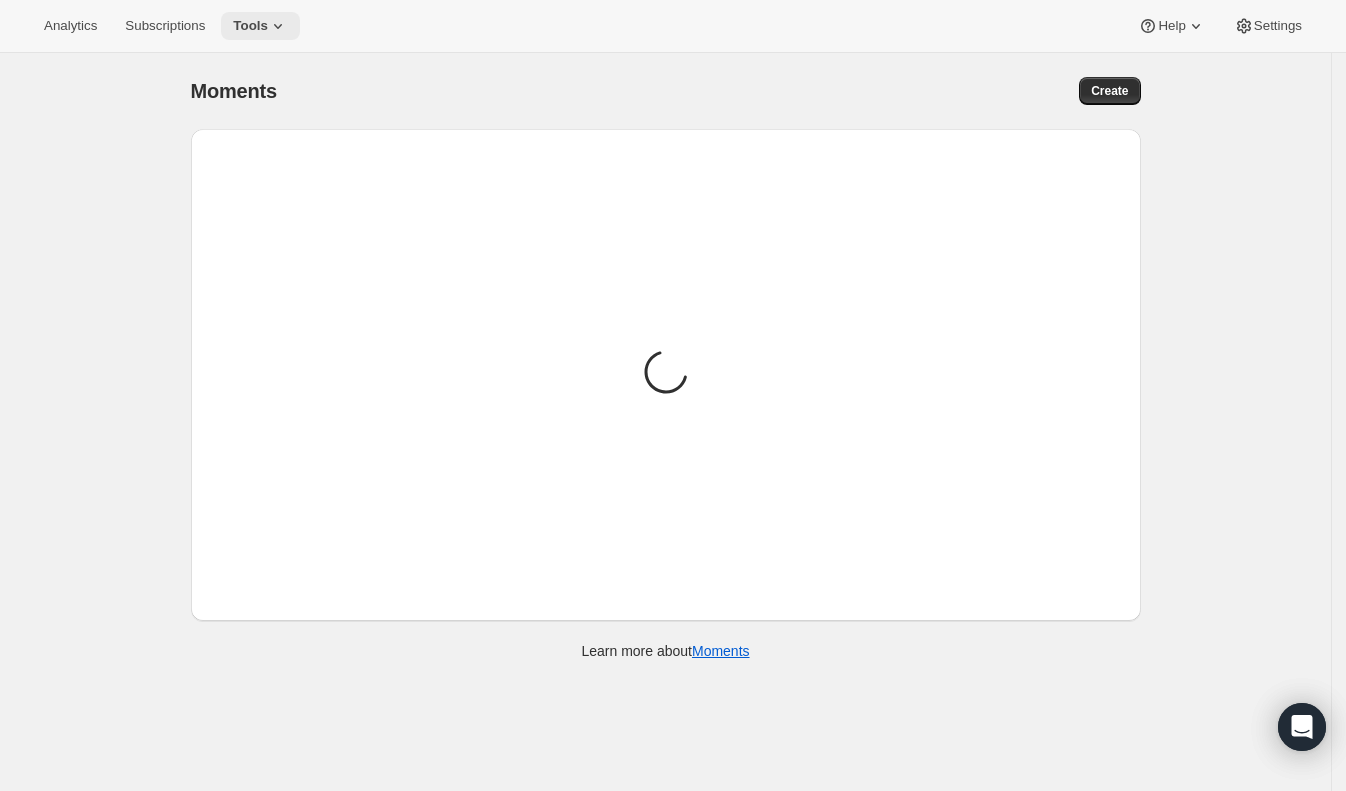 click on "Tools" at bounding box center [250, 26] 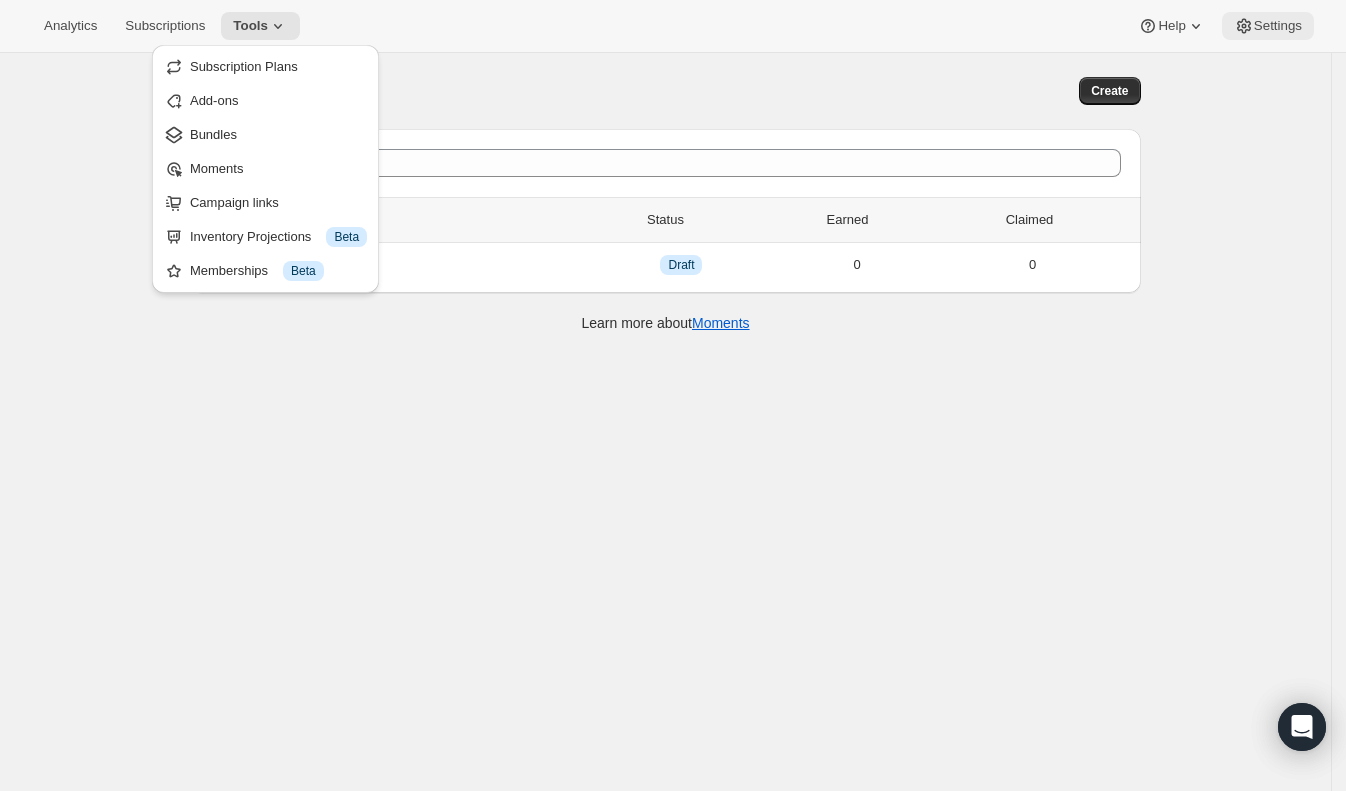 click on "Settings" at bounding box center [1278, 26] 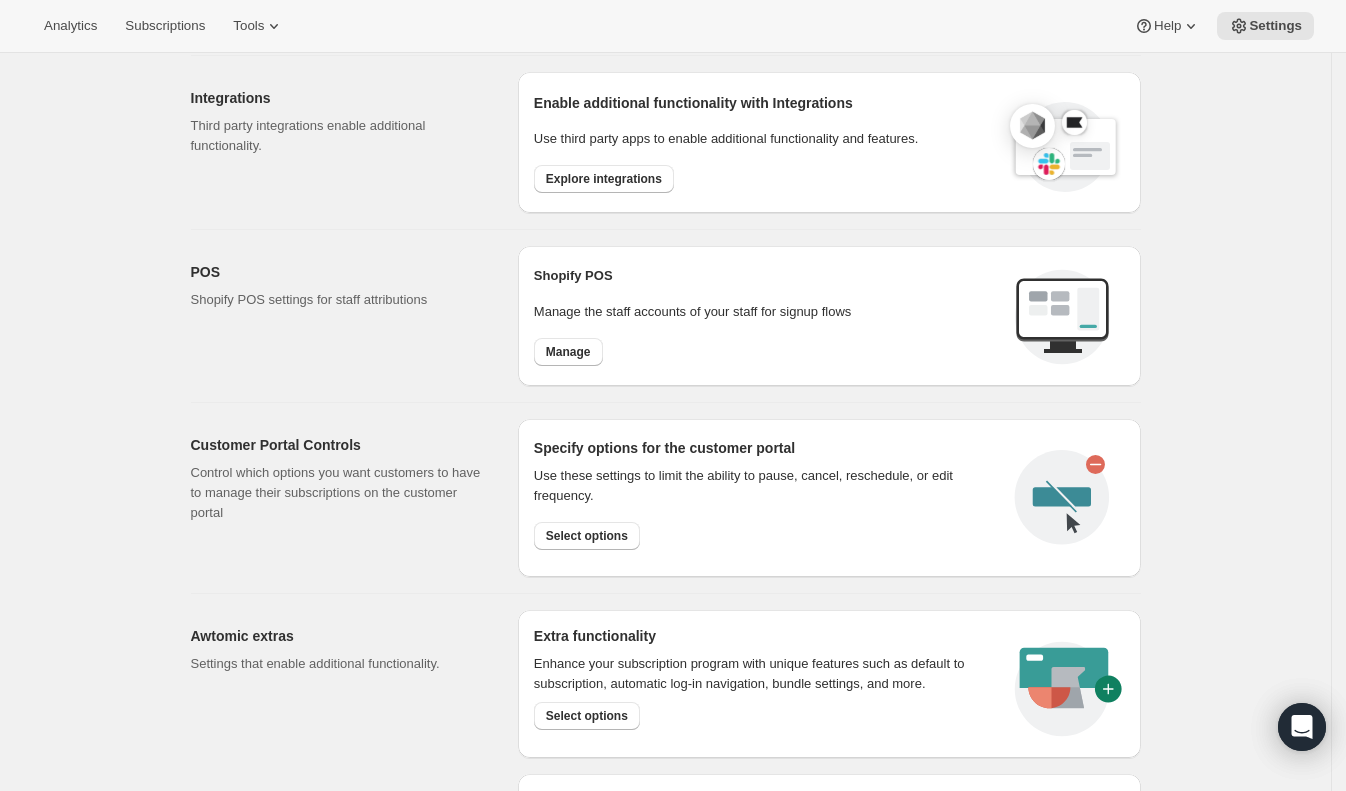 scroll, scrollTop: 894, scrollLeft: 0, axis: vertical 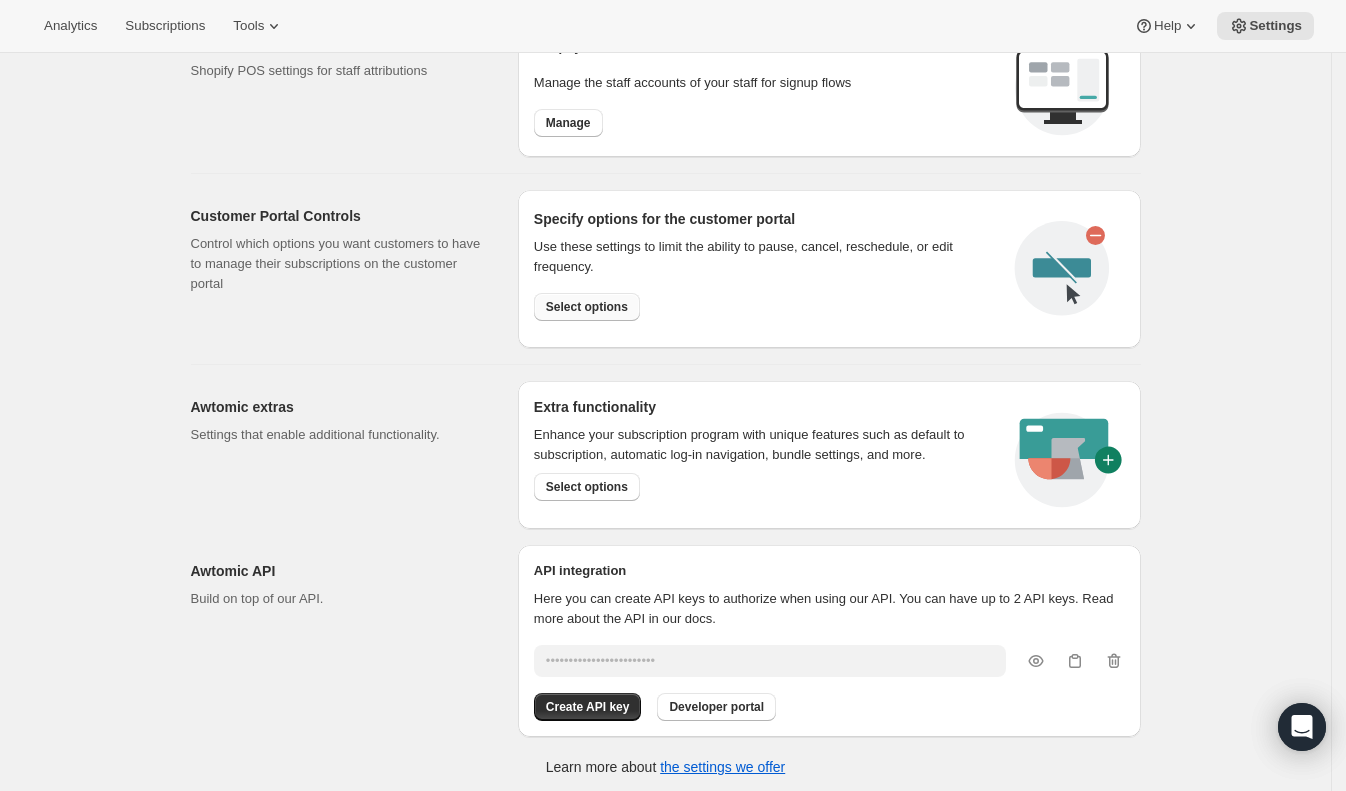 click on "Select options" at bounding box center (587, 307) 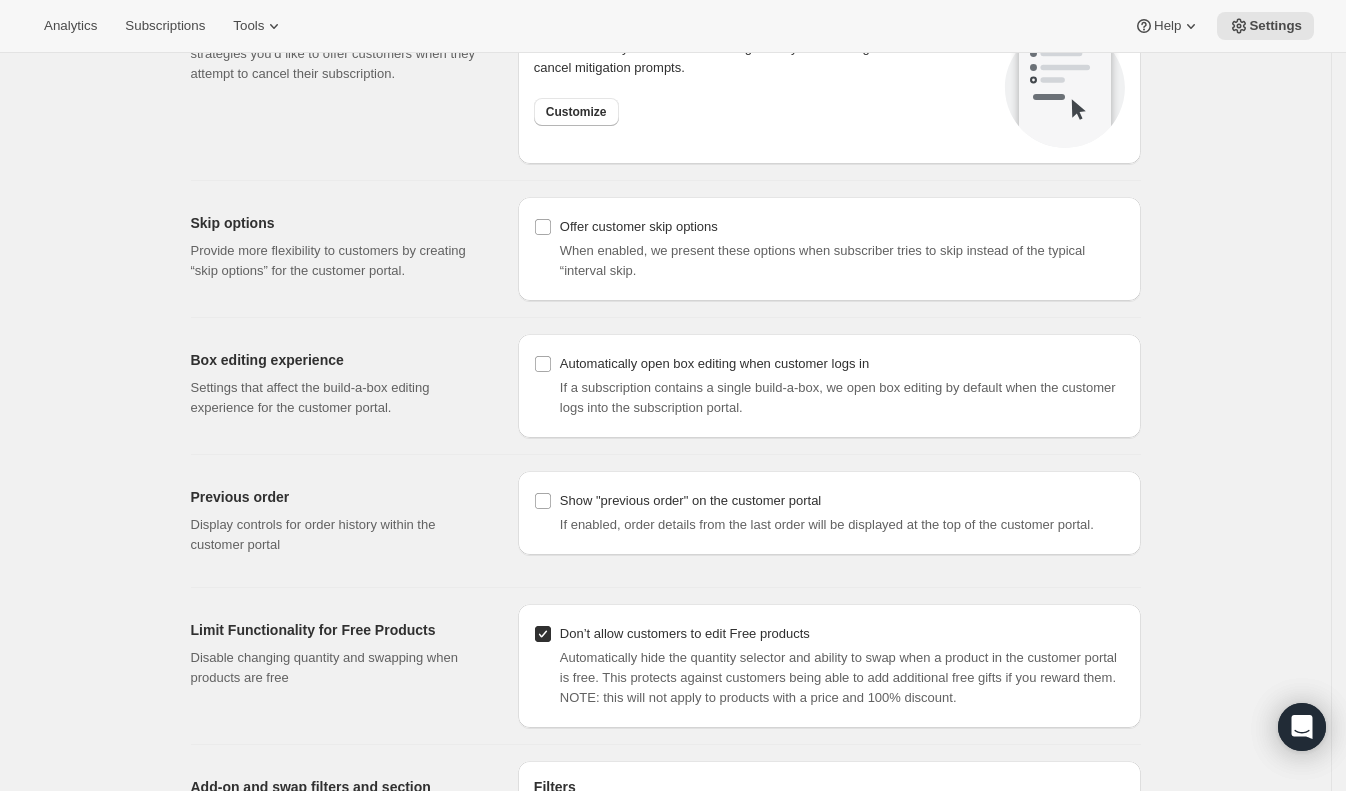 scroll, scrollTop: 1401, scrollLeft: 0, axis: vertical 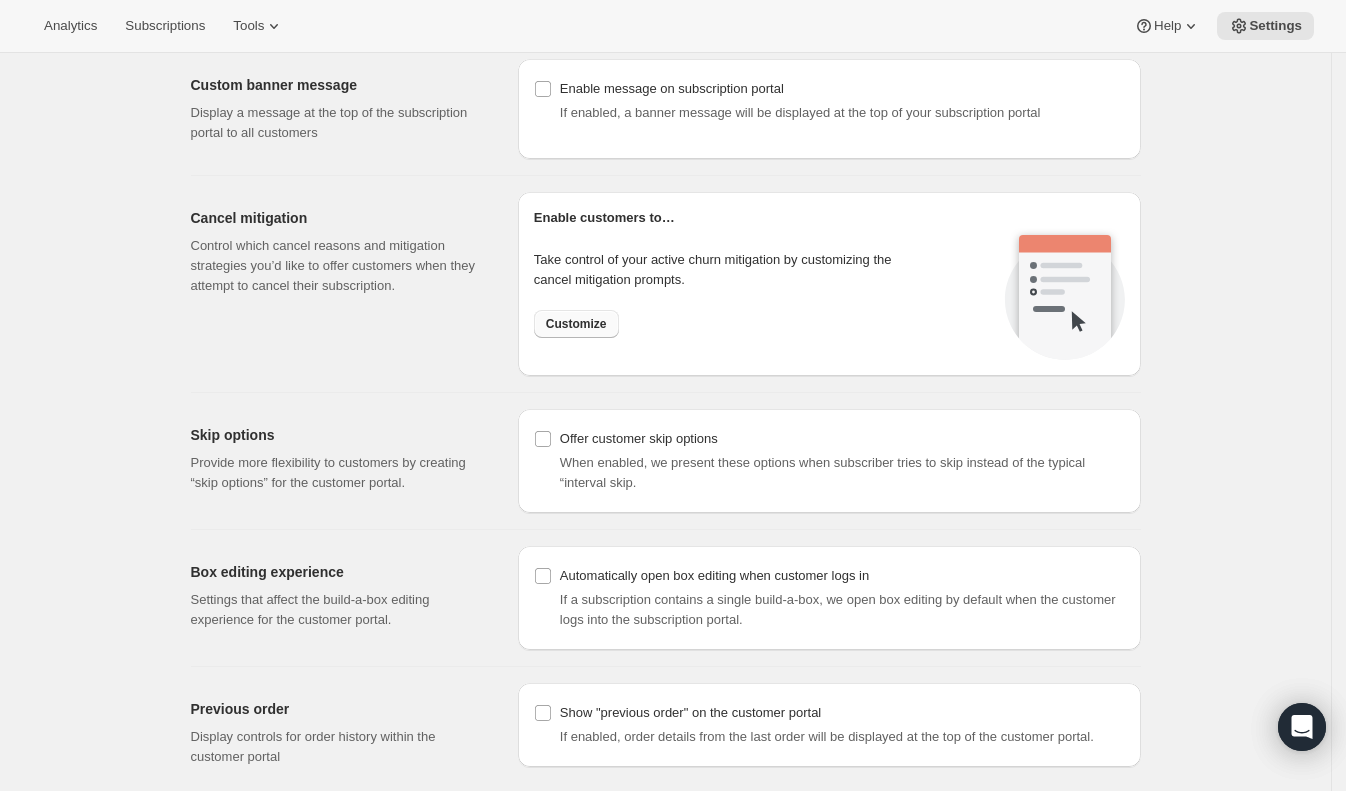 click on "Customize" at bounding box center [576, 324] 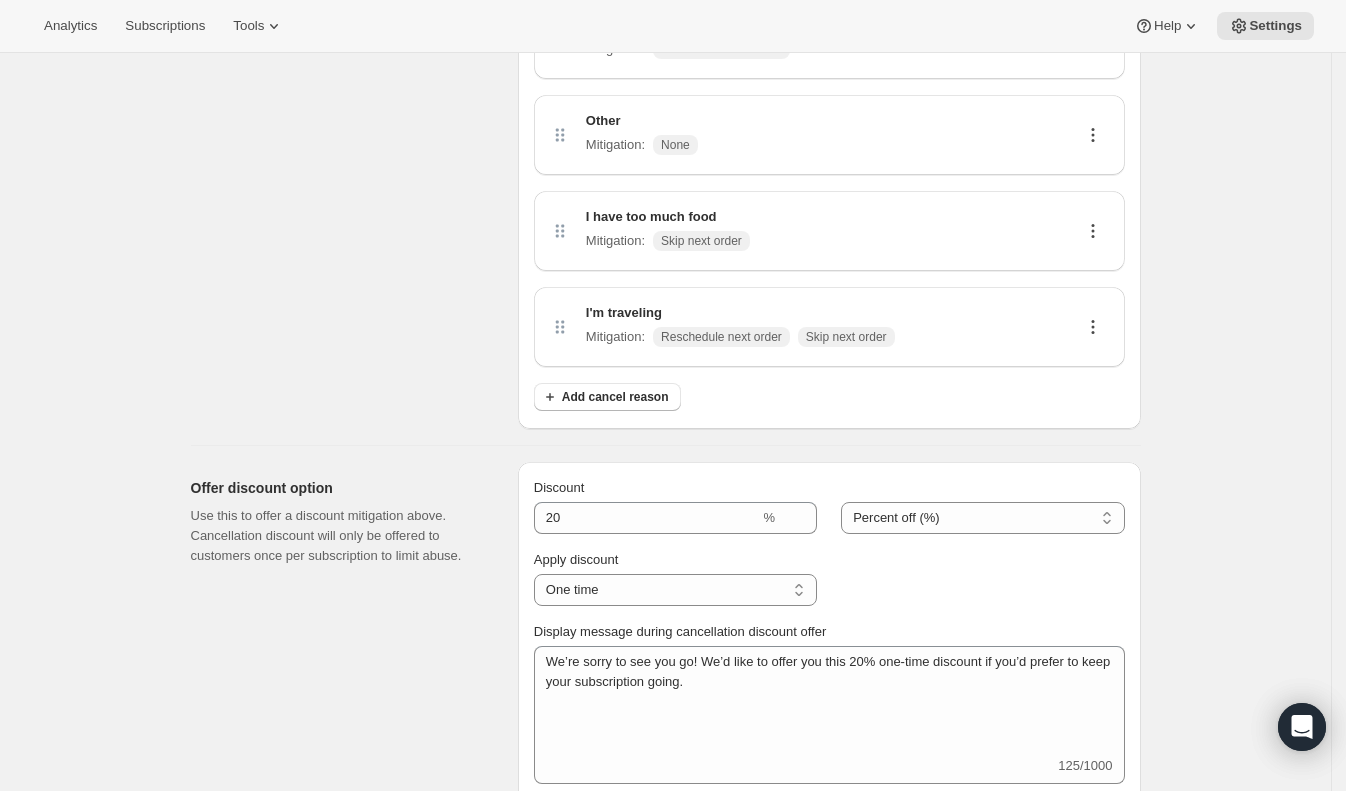 scroll, scrollTop: 652, scrollLeft: 0, axis: vertical 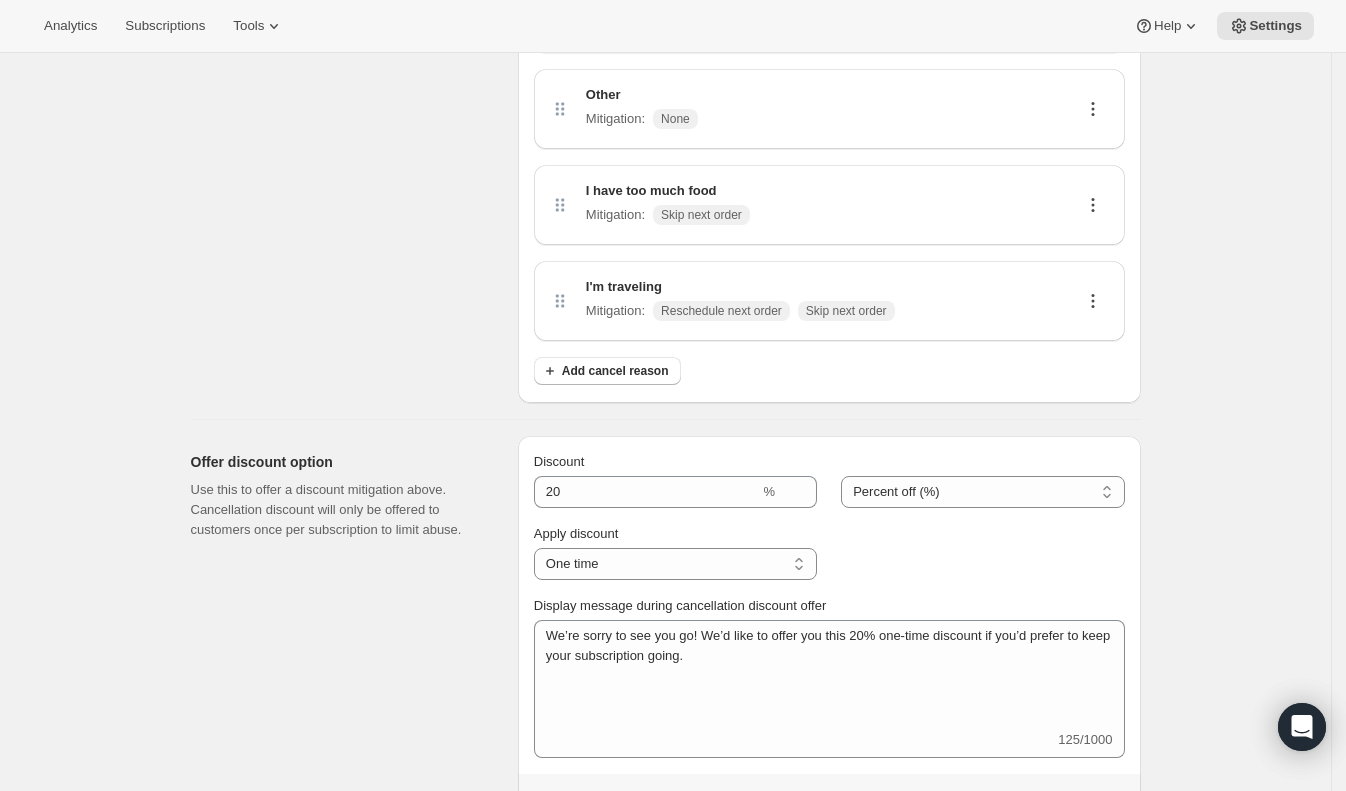 click 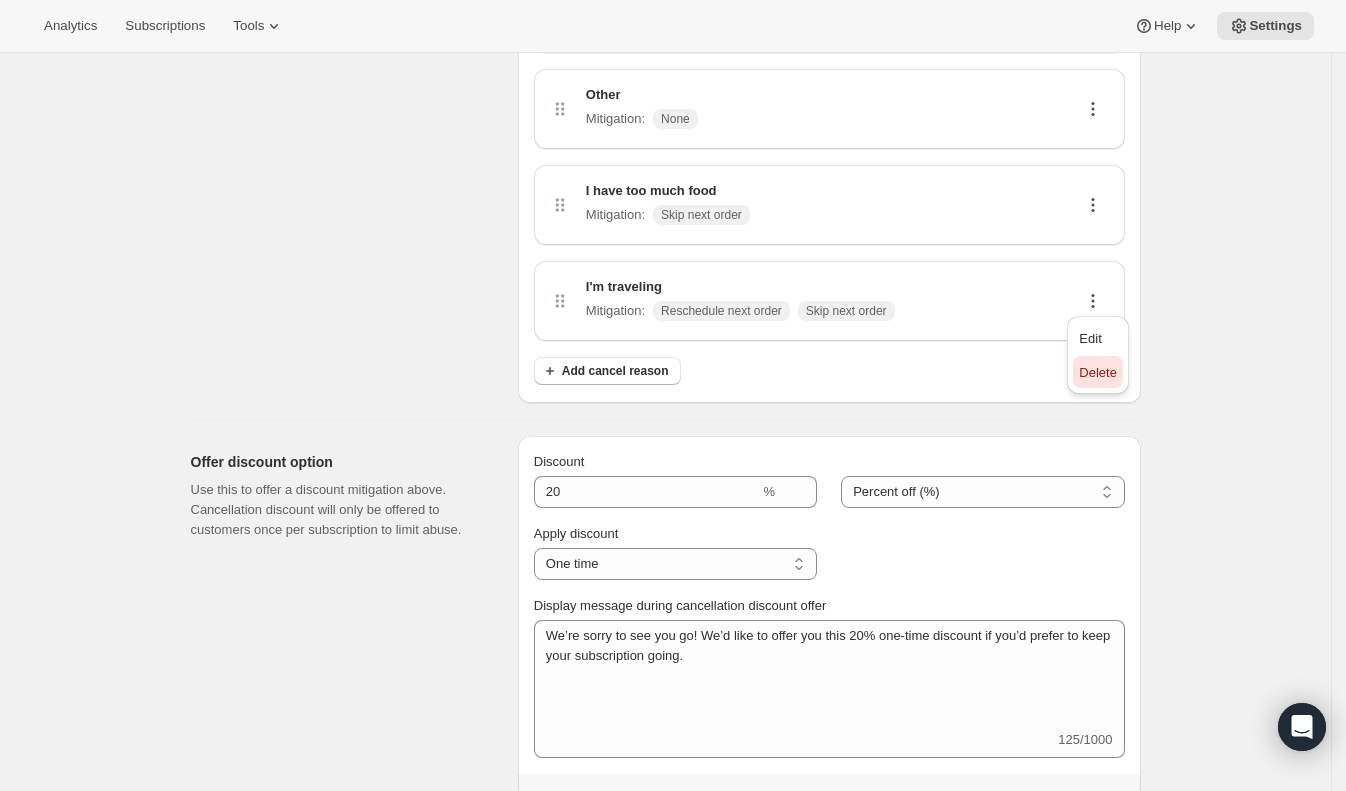 click on "Delete" at bounding box center [1098, 372] 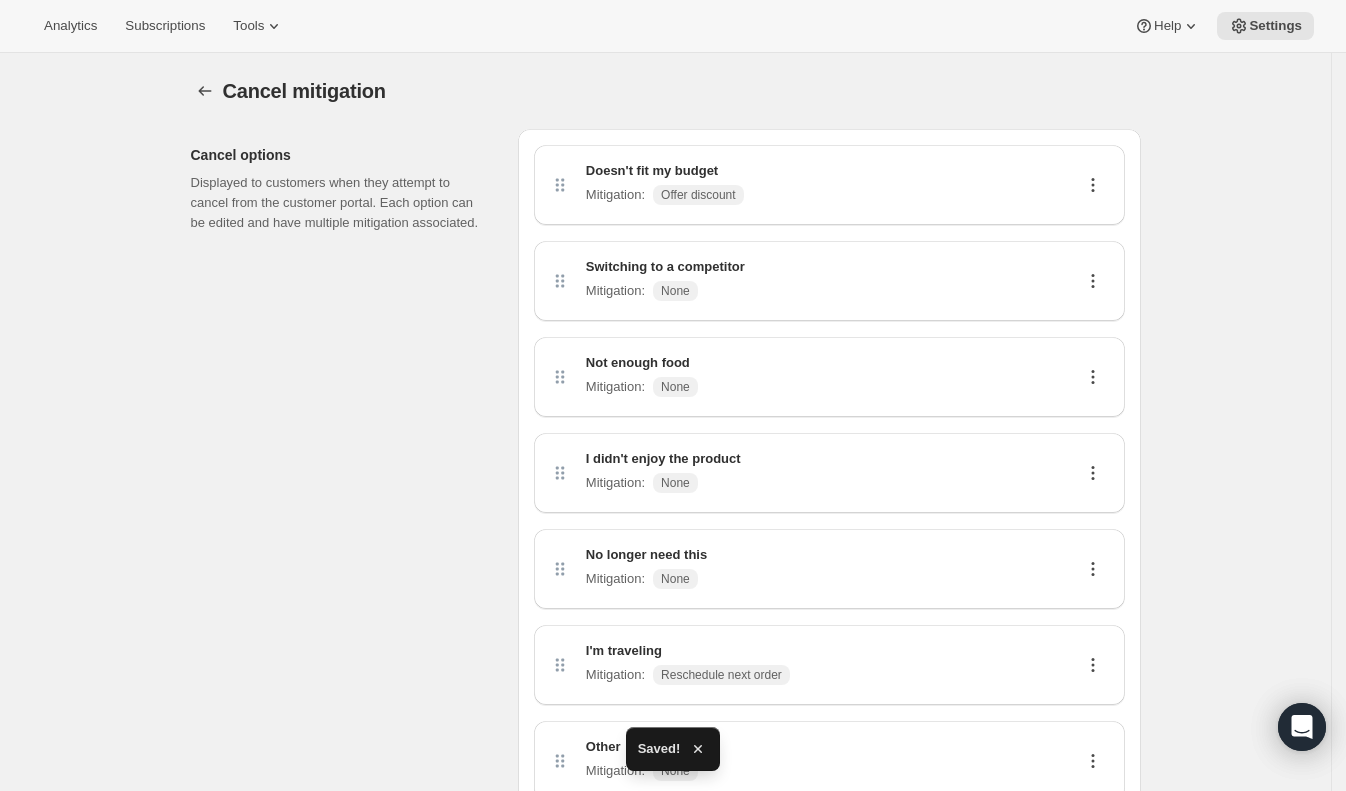 scroll, scrollTop: 133, scrollLeft: 0, axis: vertical 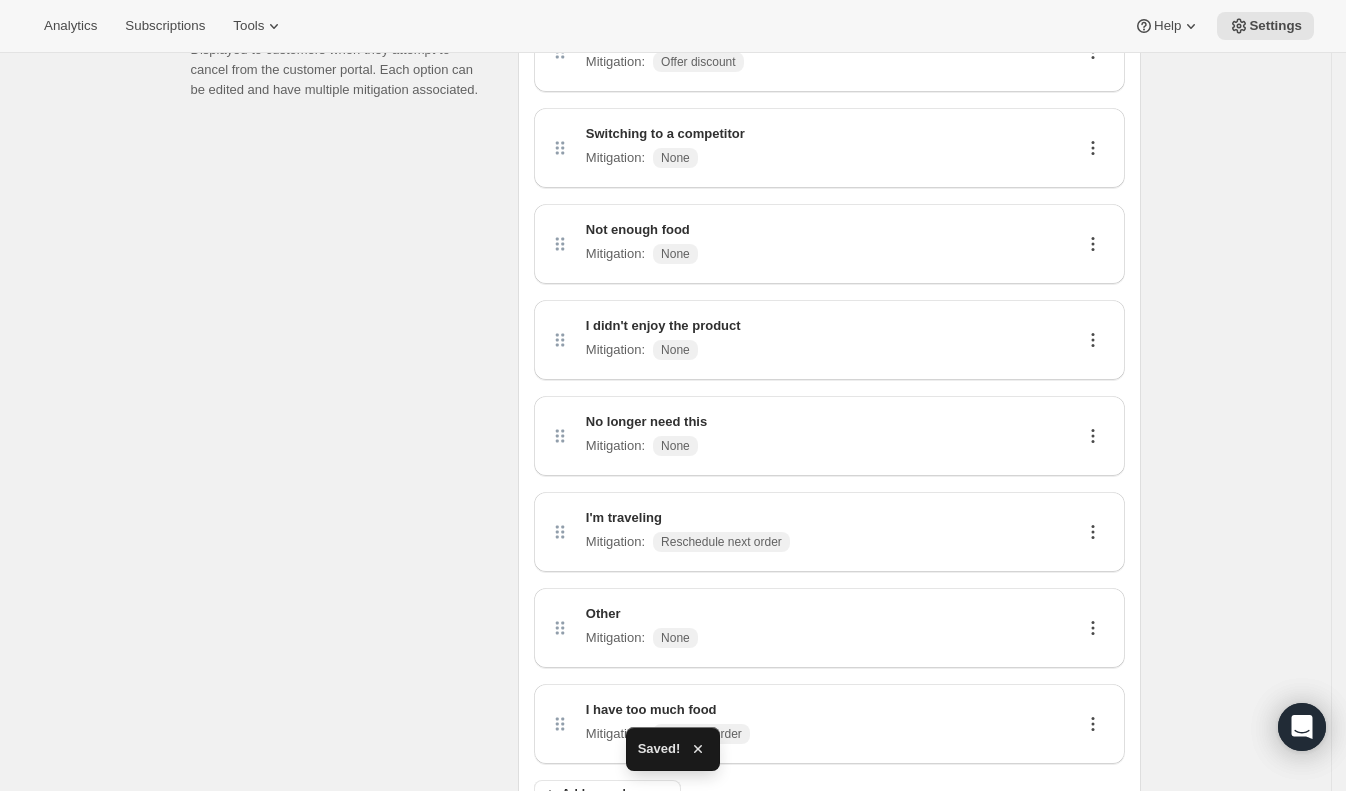 click on "I'm traveling Mitigation :   Reschedule next order" at bounding box center [829, 532] 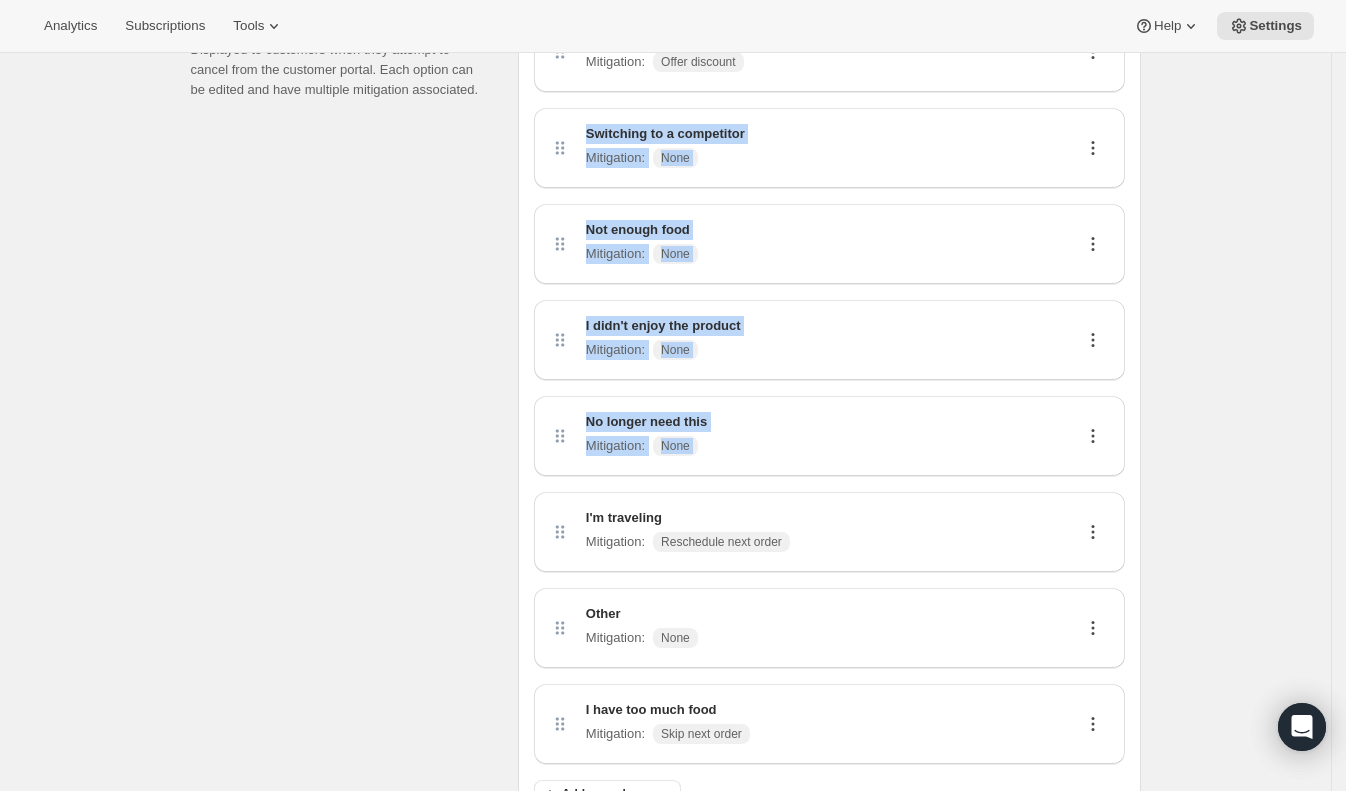 drag, startPoint x: 556, startPoint y: 526, endPoint x: 571, endPoint y: 154, distance: 372.3023 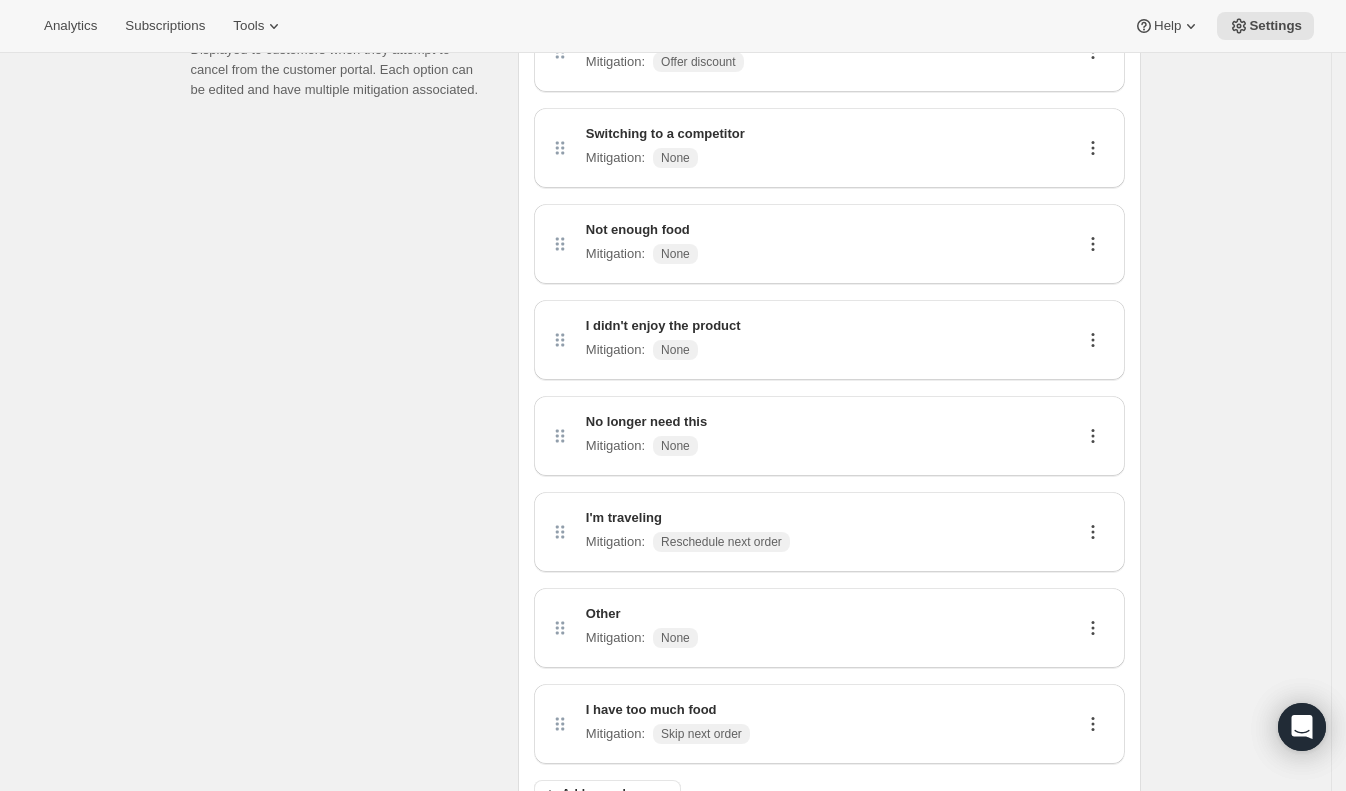 click on "Cancel options Displayed to customers when they attempt to cancel from the customer portal. Each option can be edited and have multiple mitigation associated." at bounding box center (346, 411) 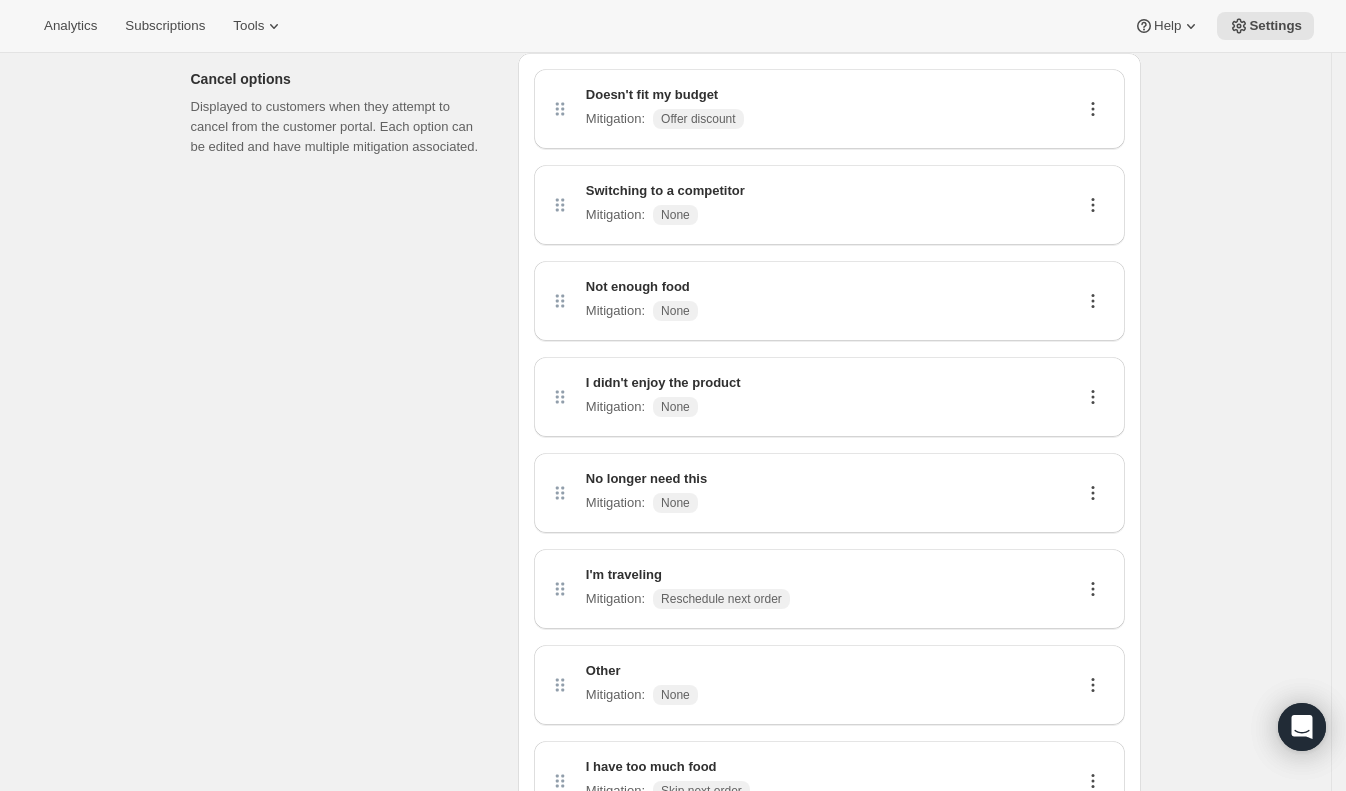 scroll, scrollTop: 31, scrollLeft: 0, axis: vertical 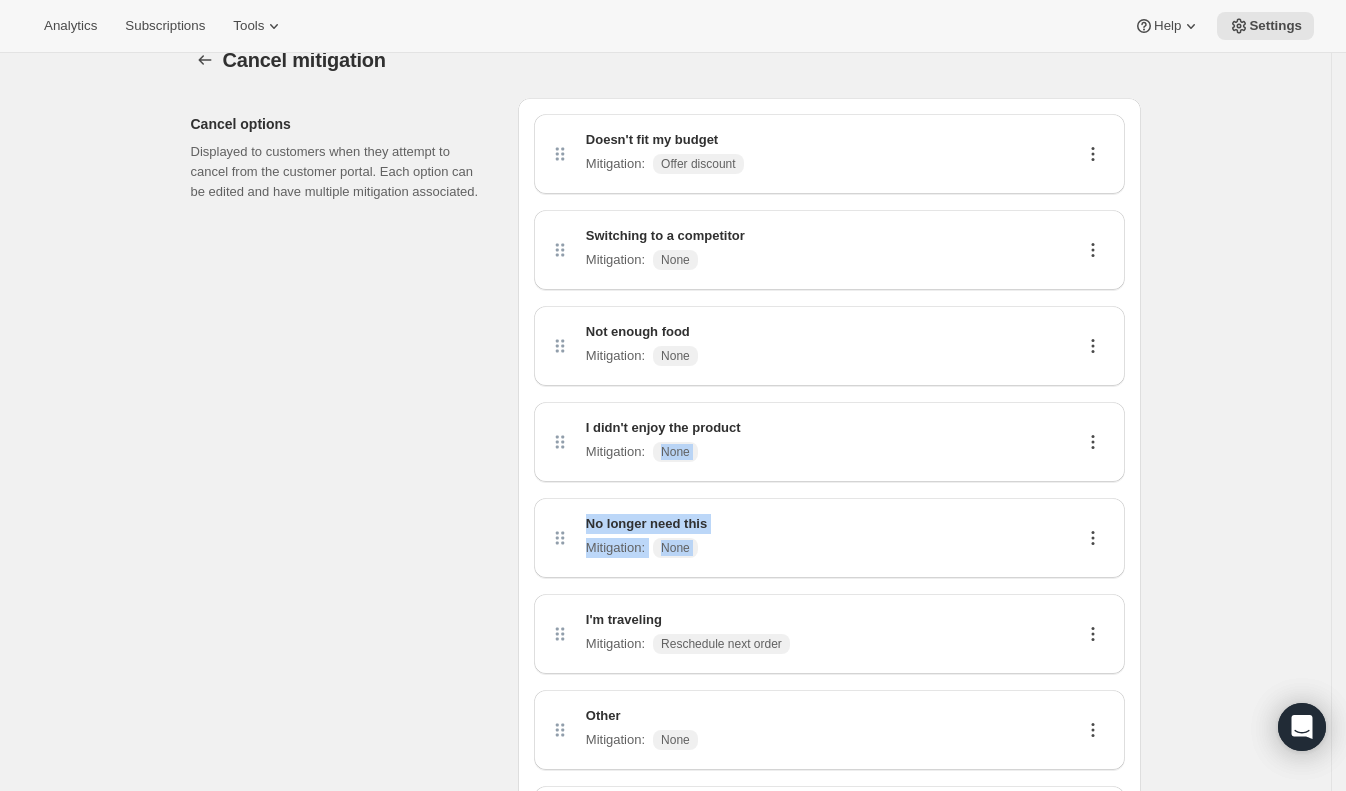 drag, startPoint x: 561, startPoint y: 639, endPoint x: 559, endPoint y: 615, distance: 24.083189 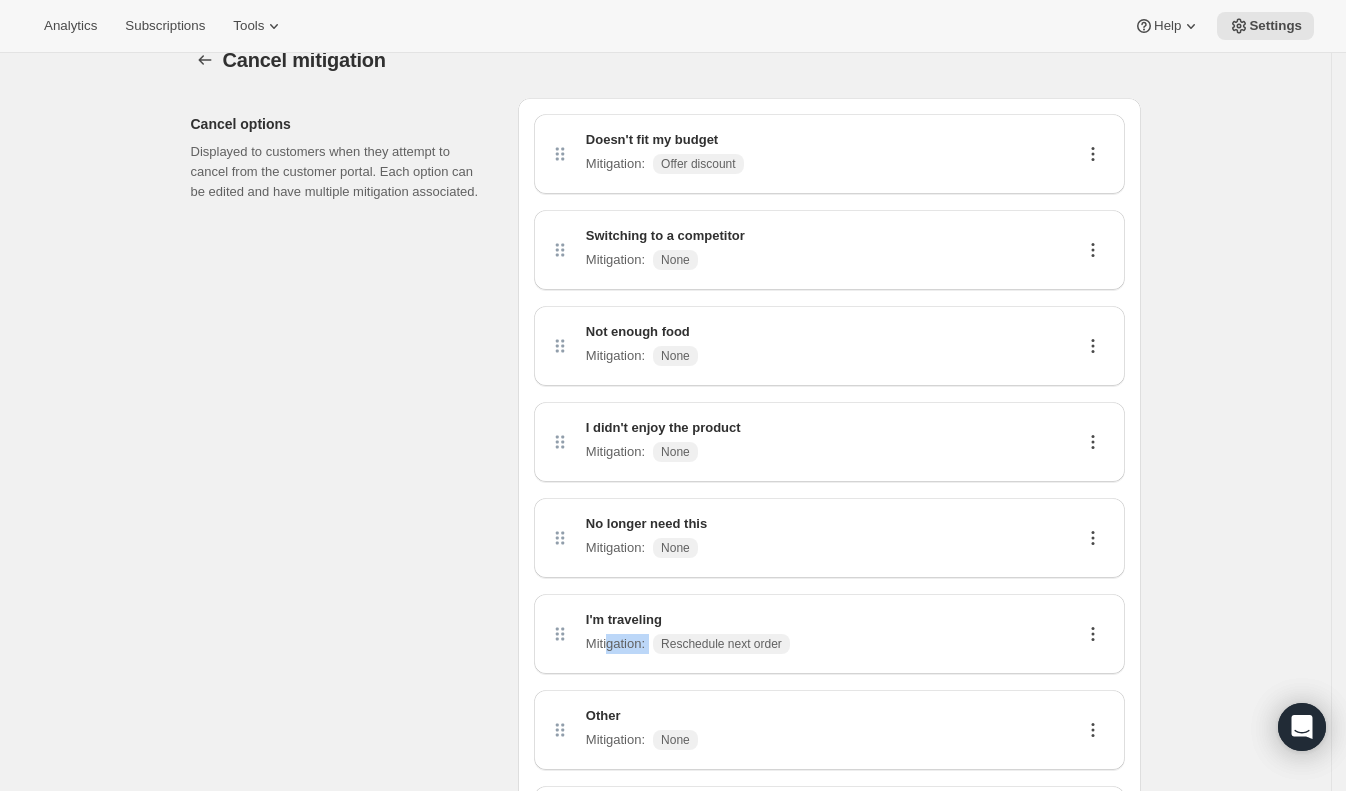 drag, startPoint x: 665, startPoint y: 636, endPoint x: 608, endPoint y: 650, distance: 58.694122 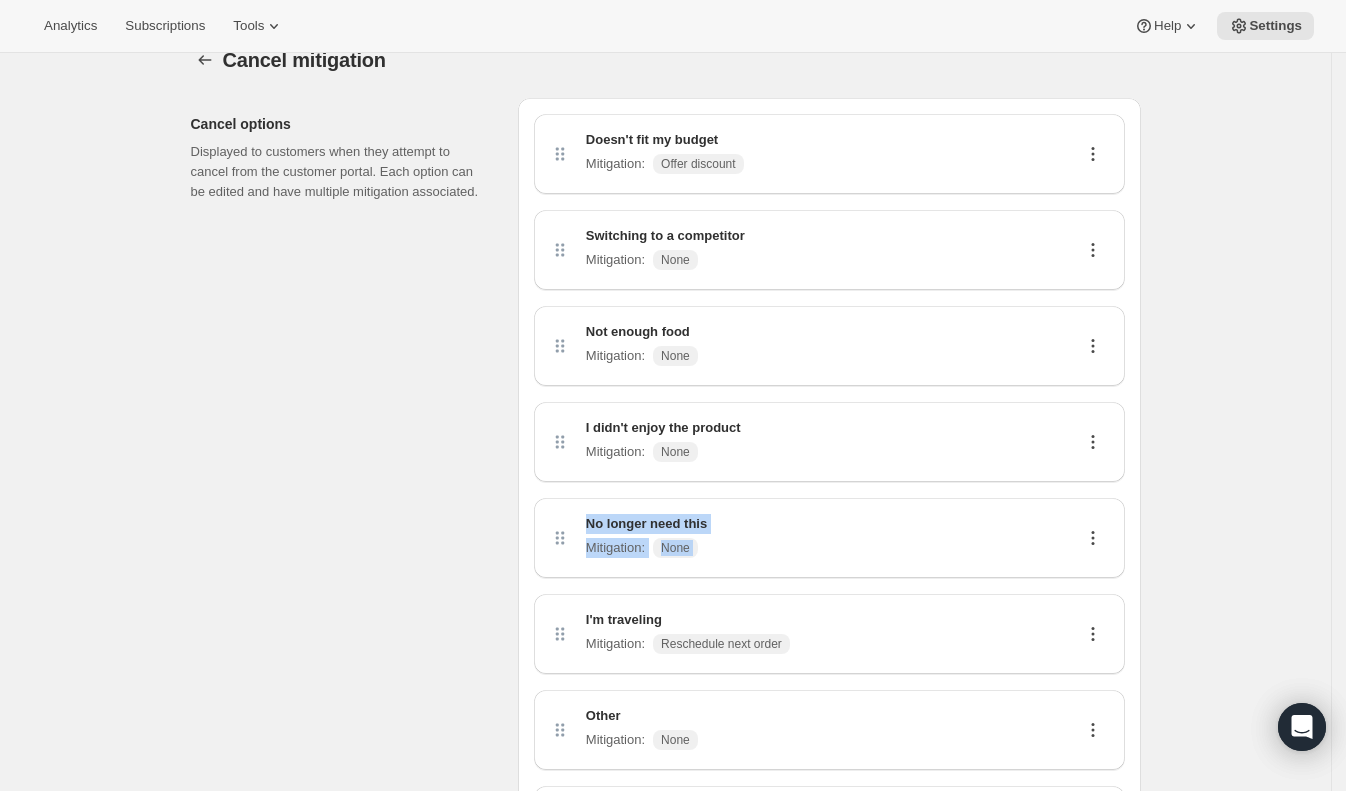 drag, startPoint x: 566, startPoint y: 629, endPoint x: 581, endPoint y: 526, distance: 104.0865 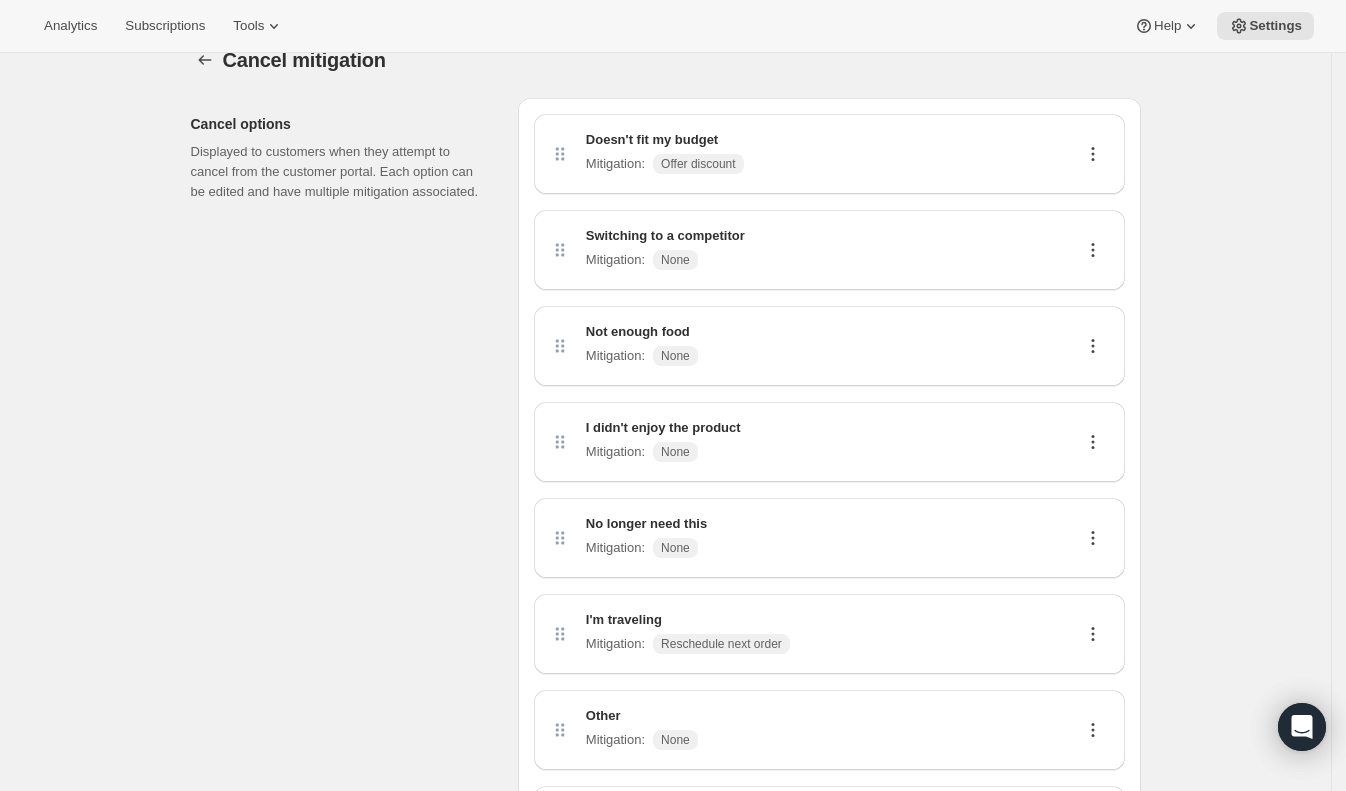 click on "Cancel mitigation. This page is ready Cancel mitigation Cancel options Displayed to customers when they attempt to cancel from the customer portal. Each option can be edited and have multiple mitigation associated. Doesn't fit my budget Mitigation :   Offer discount Switching to a competitor Mitigation :   None Not enough food Mitigation :   None I didn't enjoy the product Mitigation :   None No longer need this Mitigation :   None I'm traveling Mitigation :   Reschedule next order Other Mitigation :   None I have too much food Mitigation :   Skip next order Add cancel reason Offer discount option Use this to offer a discount mitigation above. Cancellation discount will only be offered to customers once per subscription to limit abuse. Discount % Percent off (%) Amount off Percent off (%) Apply discount One time Specific instances... Indefinitely One time Display message during cancellation discount offer 125/1000 Linked to 1 cancelation reason(s) Prepaid subscription support Learn more about" at bounding box center [665, 863] 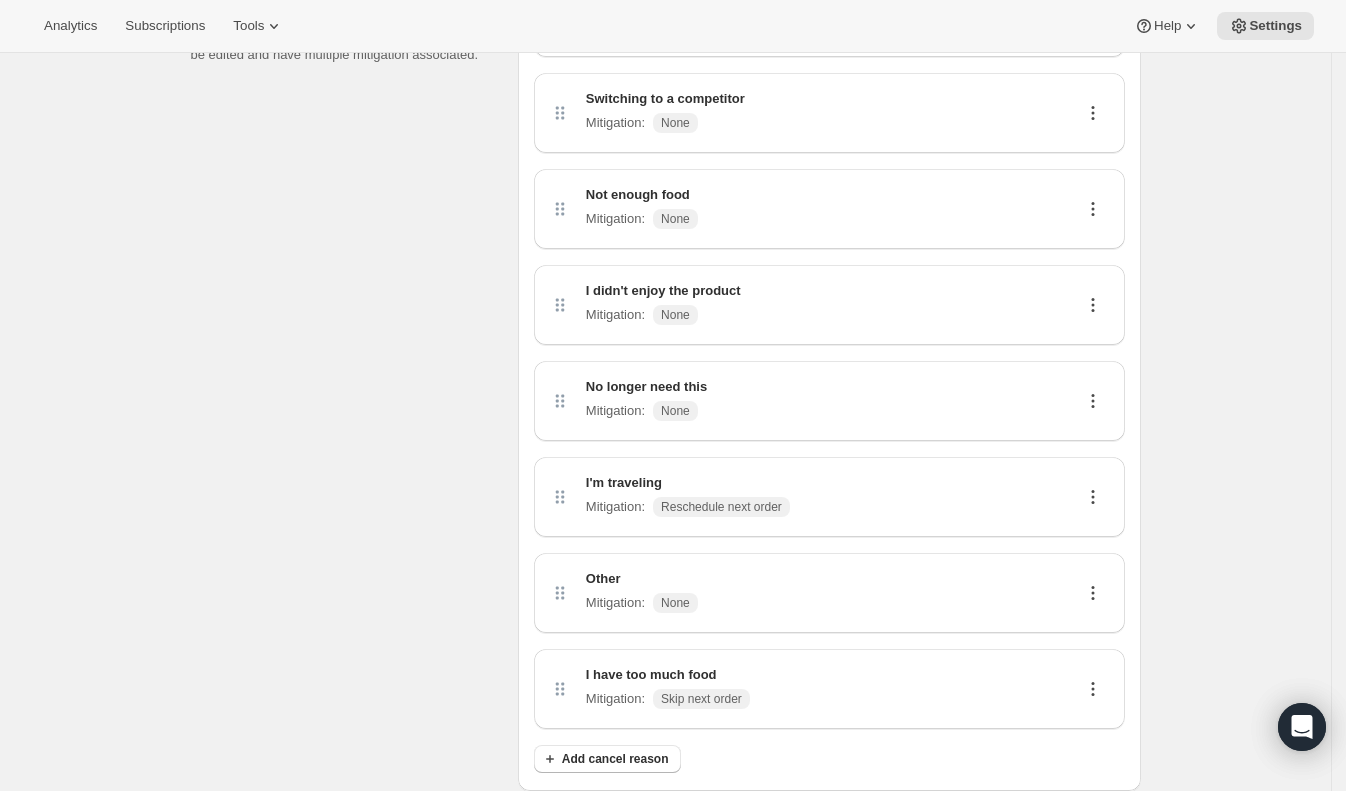 click on "Cancel options Displayed to customers when they attempt to cancel from the customer portal. Each option can be edited and have multiple mitigation associated." at bounding box center [346, 376] 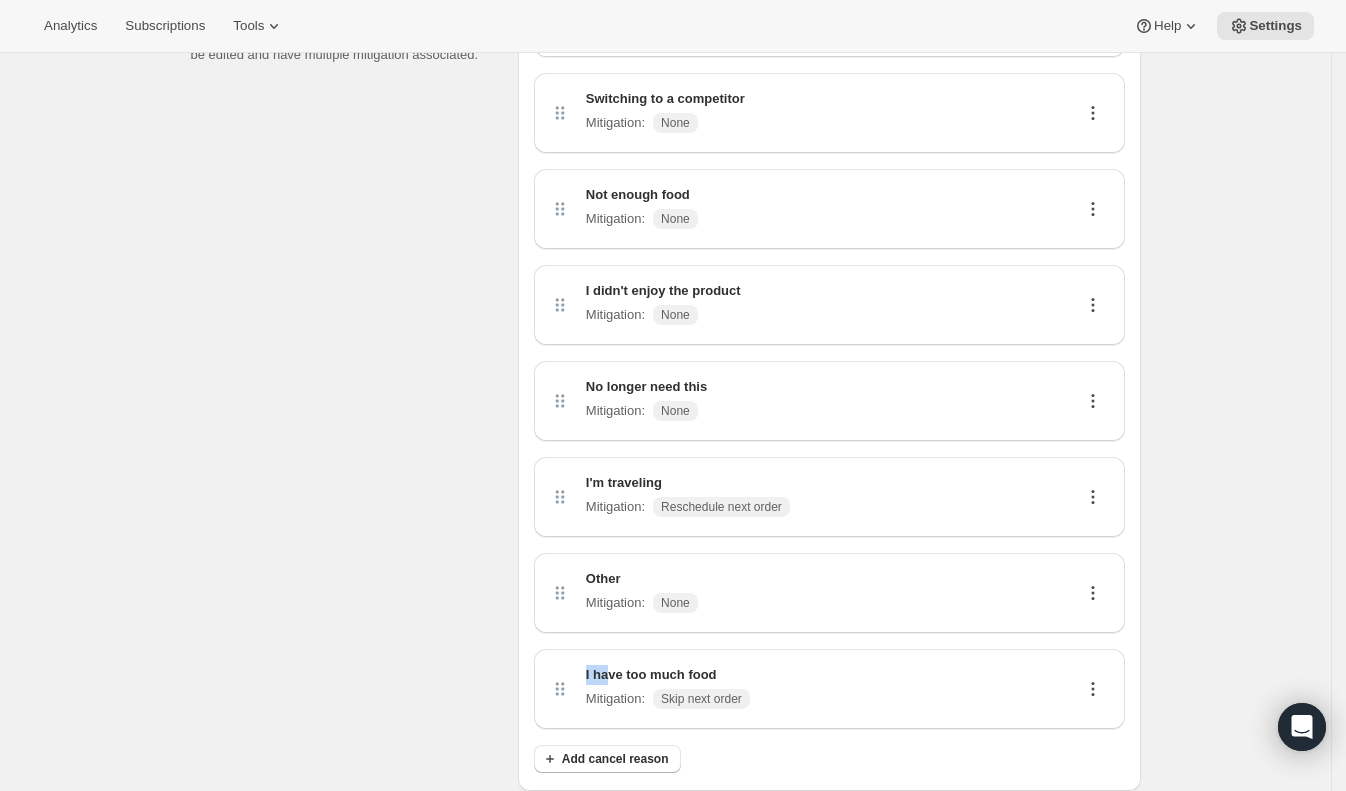 drag, startPoint x: 618, startPoint y: 673, endPoint x: 510, endPoint y: 667, distance: 108.16654 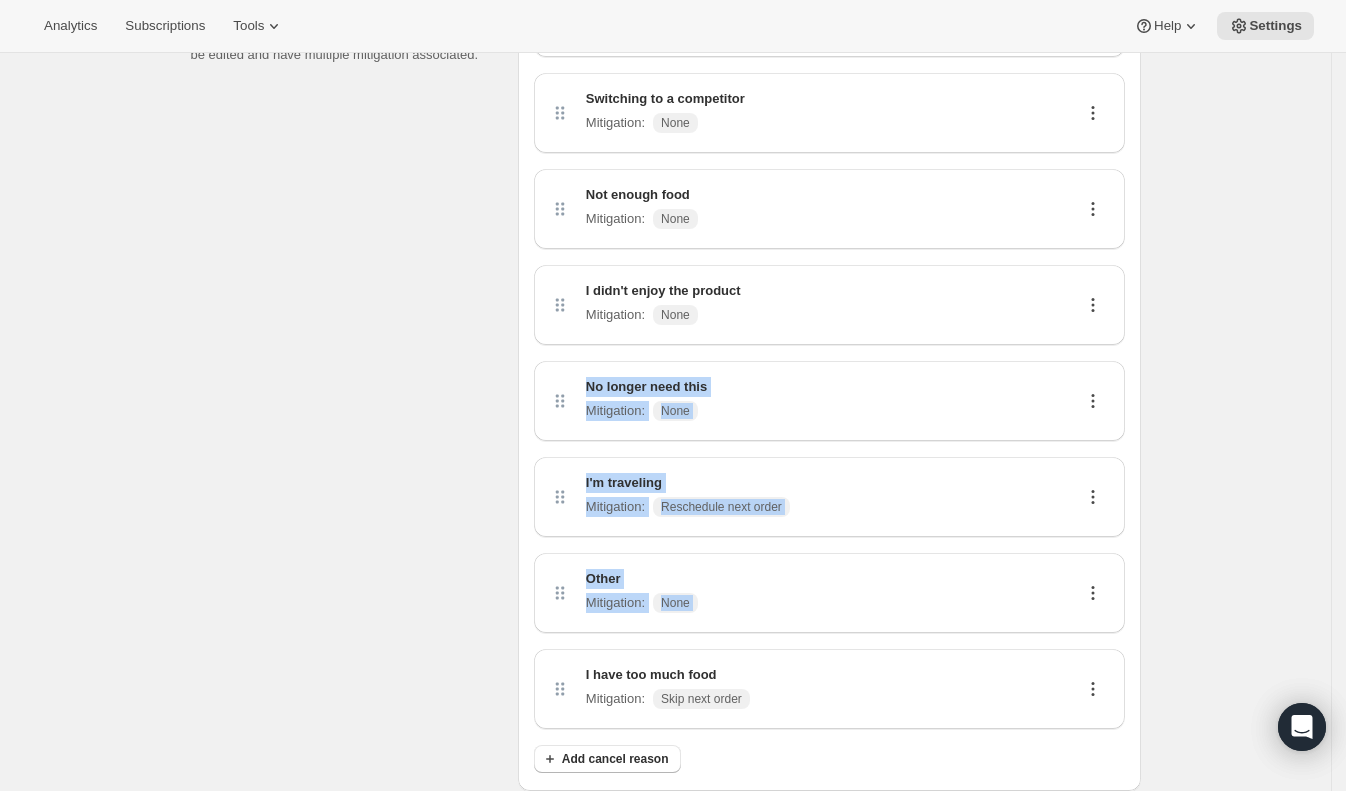 drag, startPoint x: 549, startPoint y: 682, endPoint x: 553, endPoint y: 460, distance: 222.03603 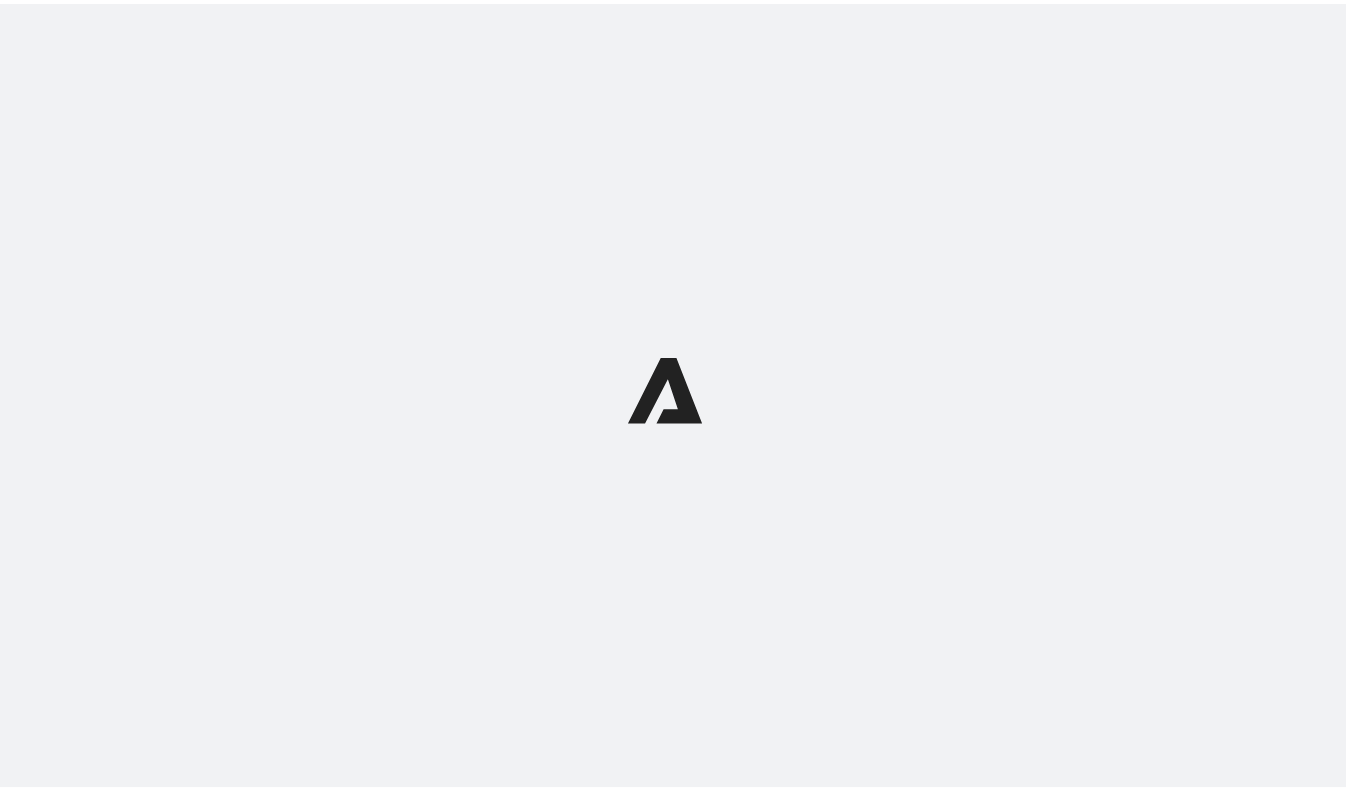 scroll, scrollTop: 0, scrollLeft: 0, axis: both 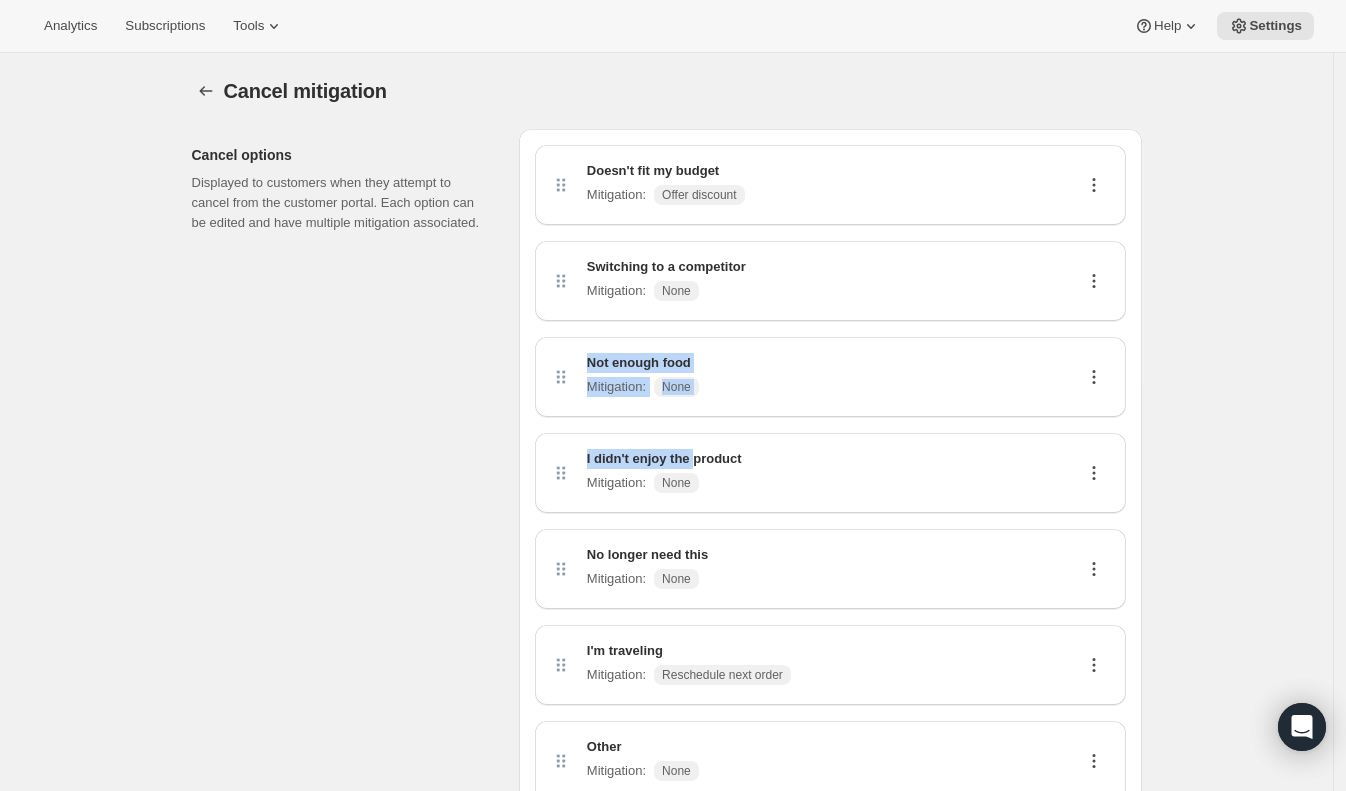 drag, startPoint x: 560, startPoint y: 374, endPoint x: 689, endPoint y: 424, distance: 138.351 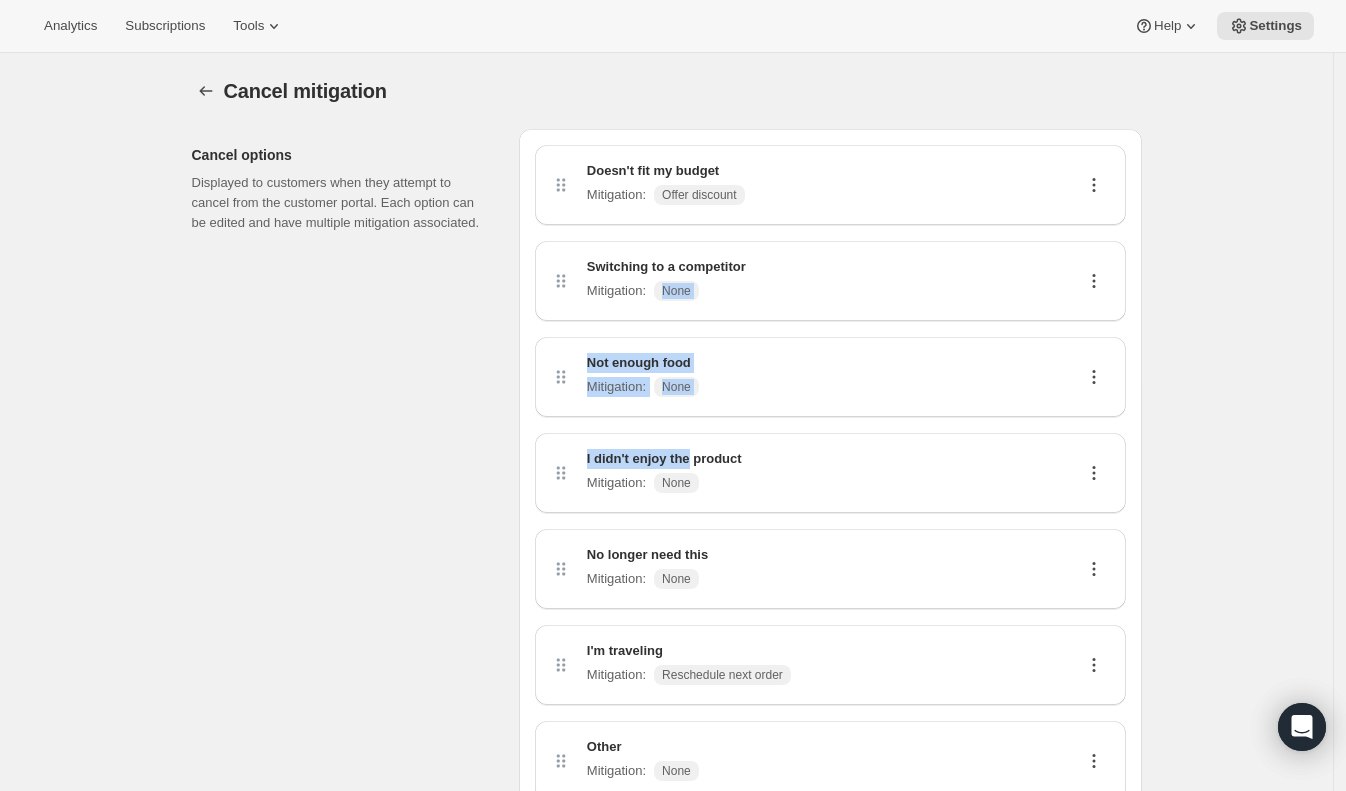 drag, startPoint x: 698, startPoint y: 463, endPoint x: 767, endPoint y: 279, distance: 196.51208 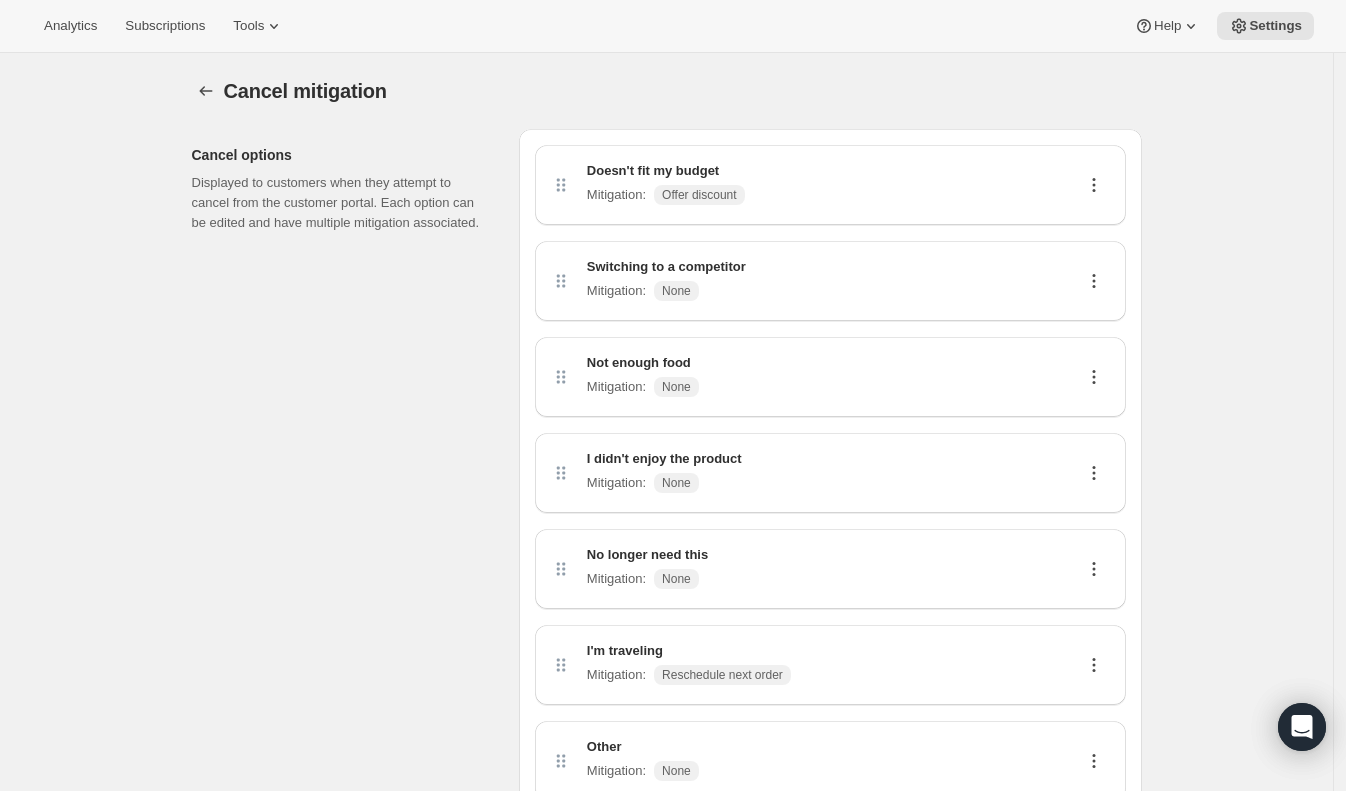 click on "Cancel options Displayed to customers when they attempt to cancel from the customer portal. Each option can be edited and have multiple mitigation associated." at bounding box center [347, 544] 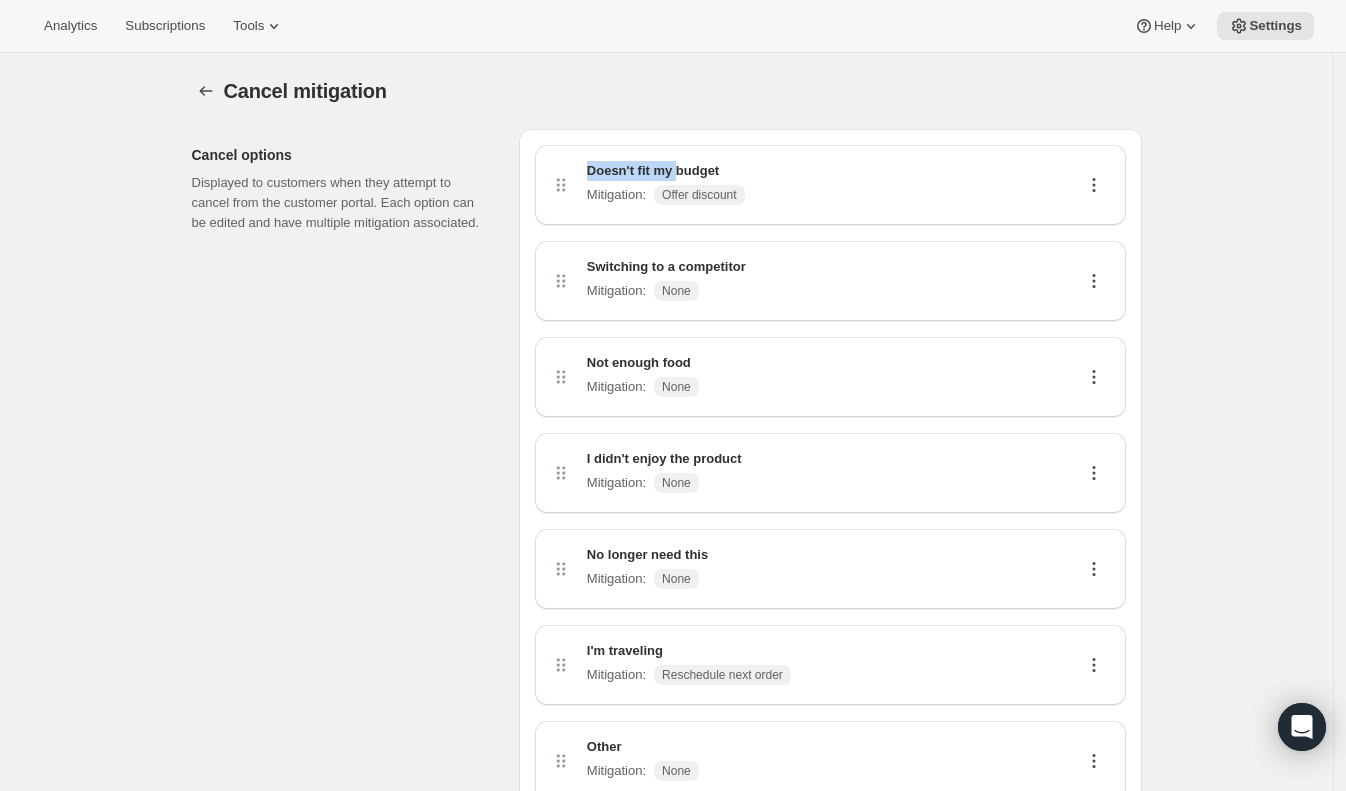 drag, startPoint x: 570, startPoint y: 181, endPoint x: 686, endPoint y: 175, distance: 116.15507 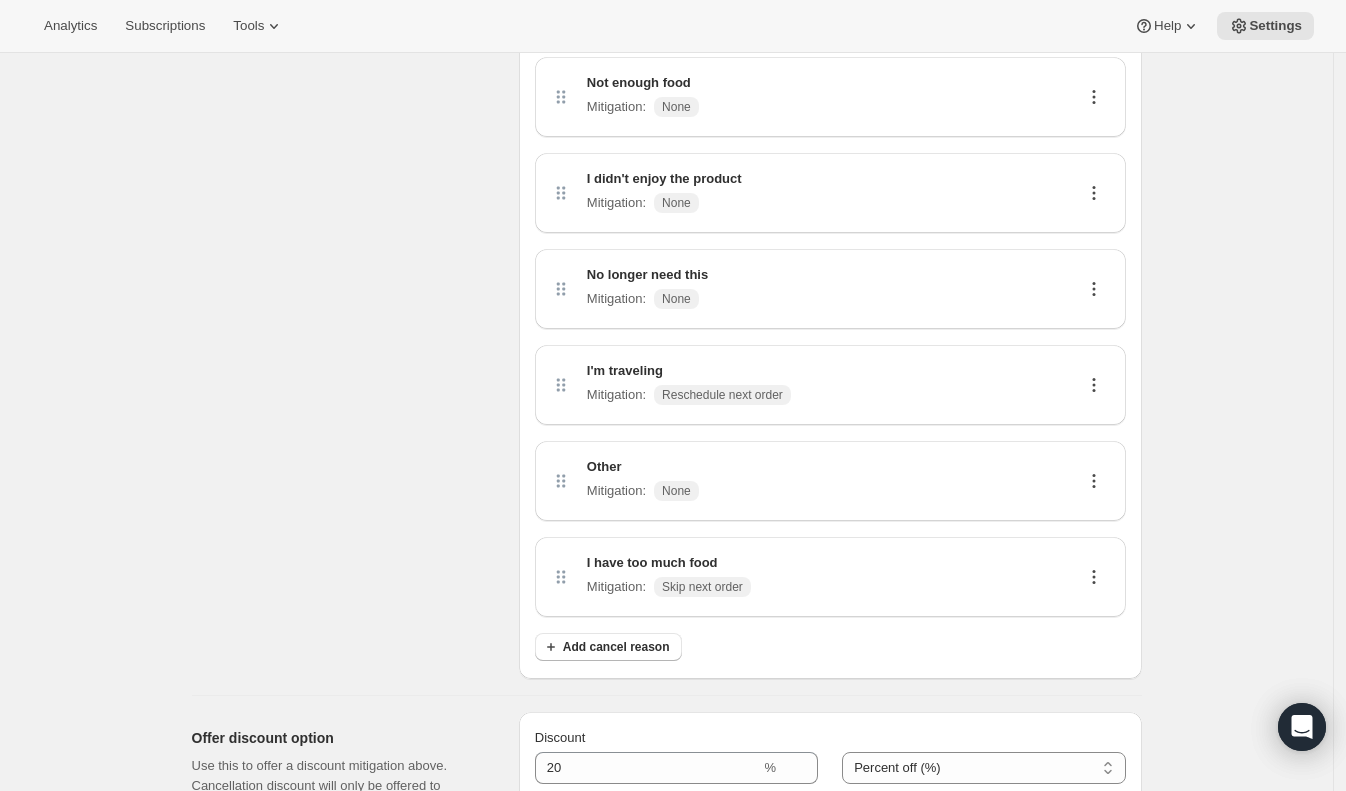 scroll, scrollTop: 285, scrollLeft: 0, axis: vertical 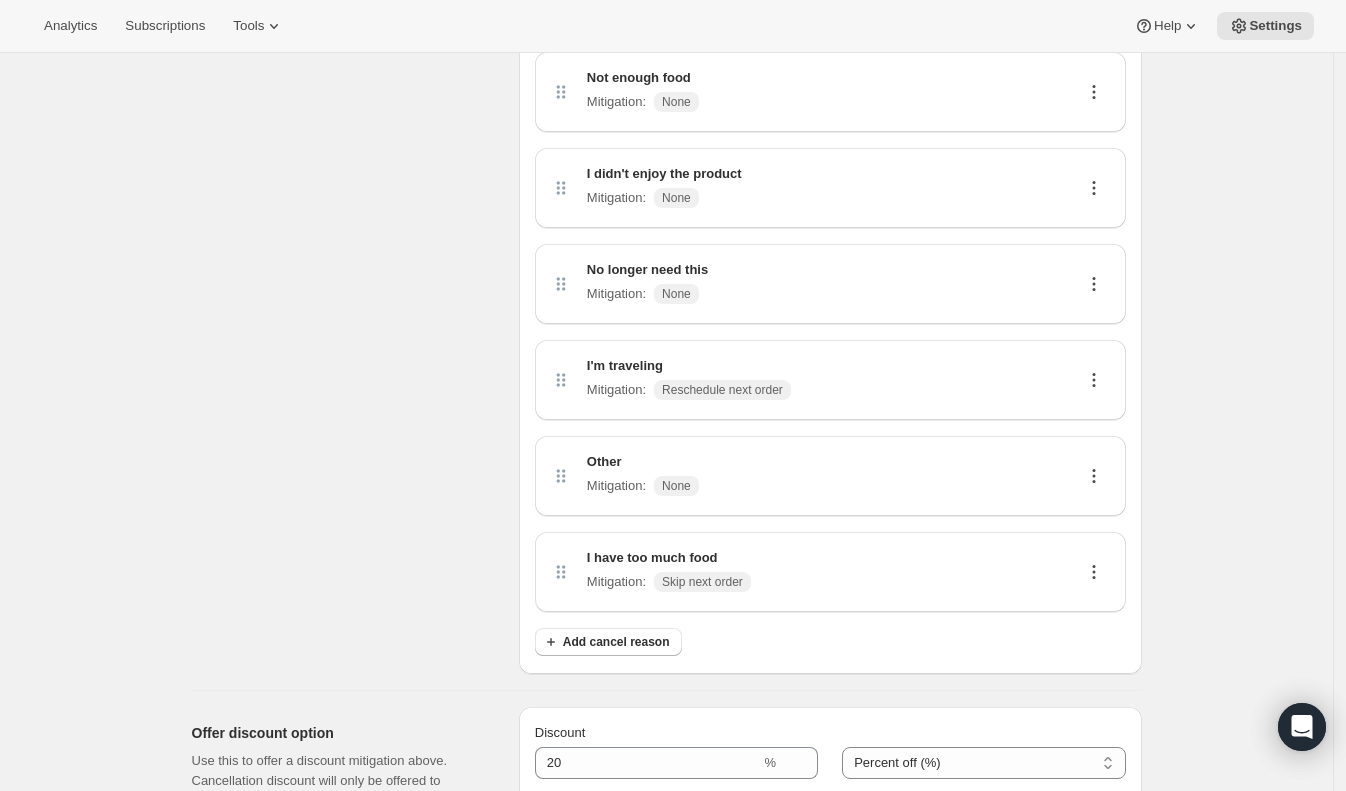 click on "Cancel options Displayed to customers when they attempt to cancel from the customer portal. Each option can be edited and have multiple mitigation associated." at bounding box center [347, 259] 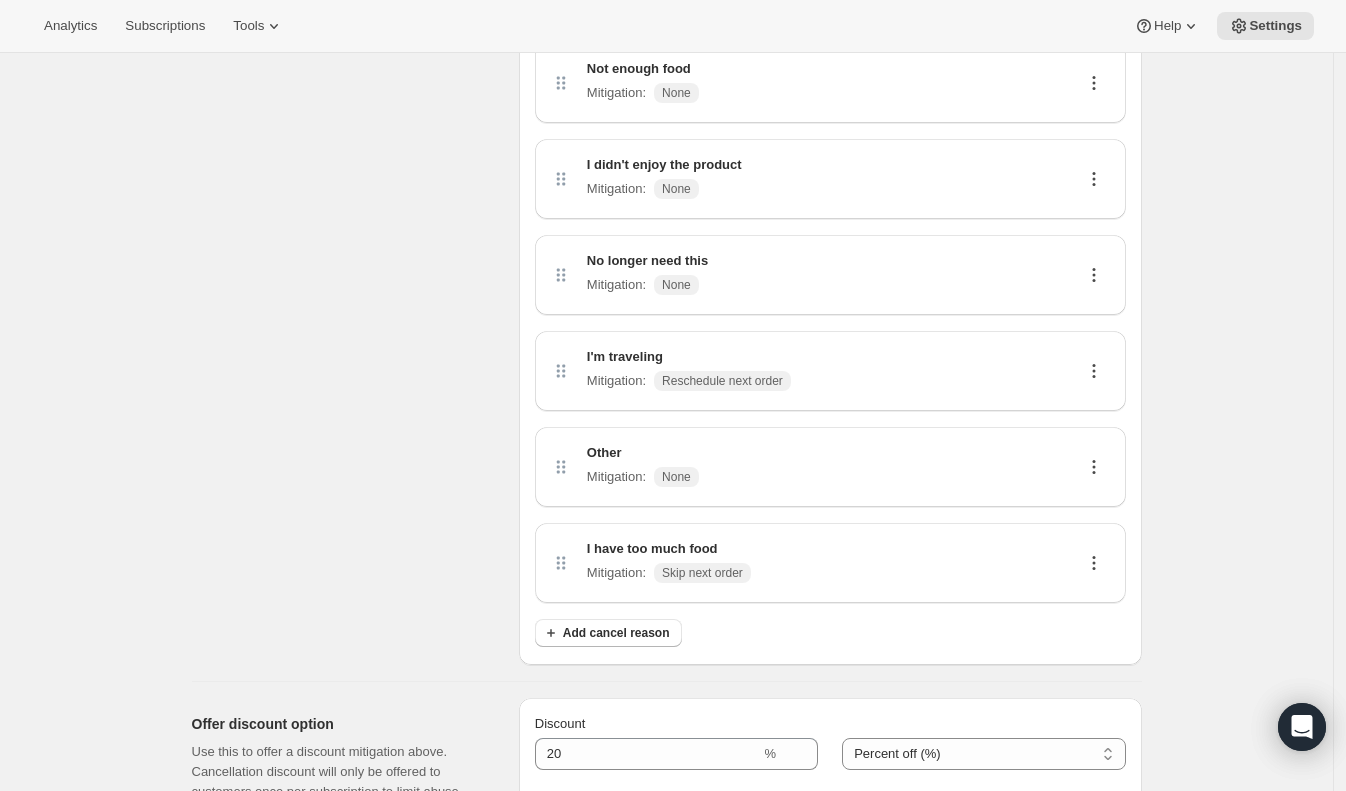 scroll, scrollTop: 323, scrollLeft: 0, axis: vertical 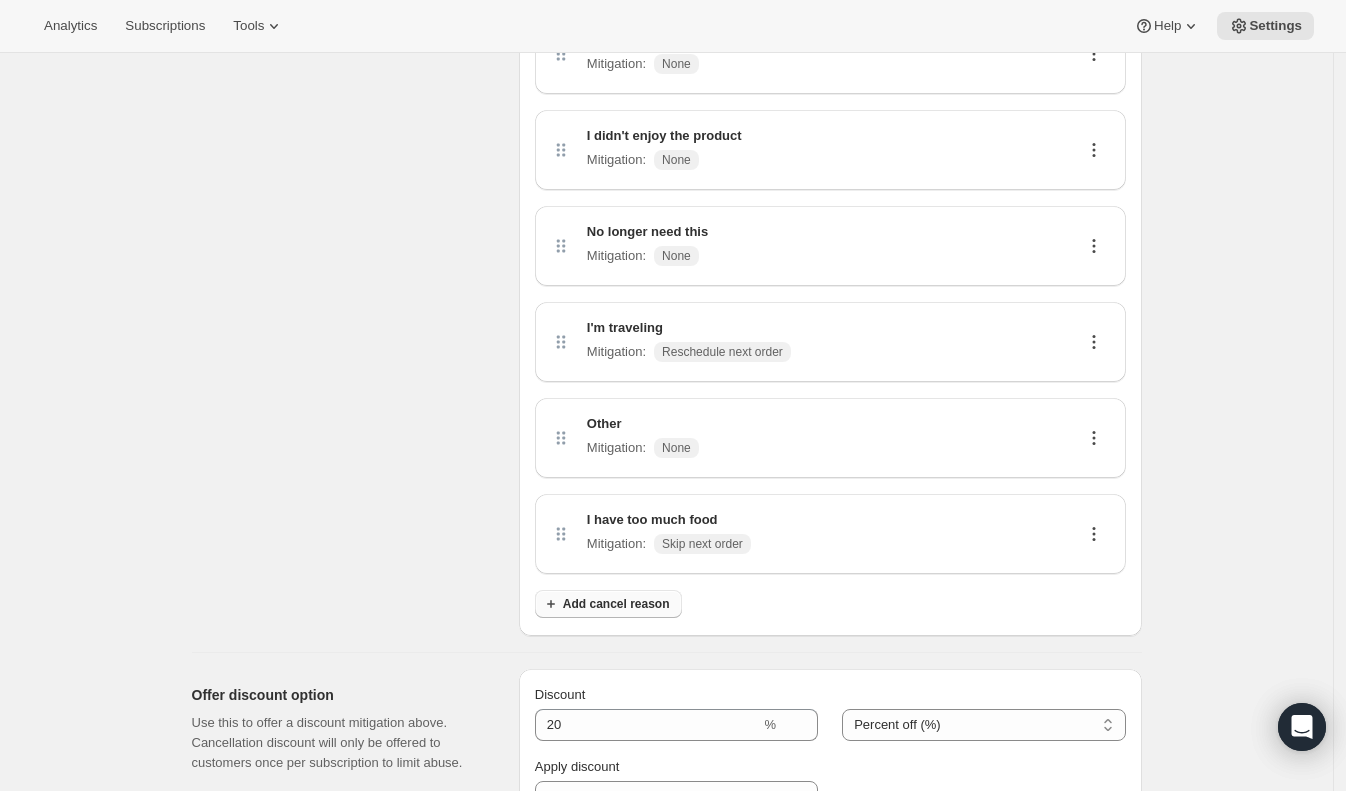 click on "Add cancel reason" at bounding box center (616, 604) 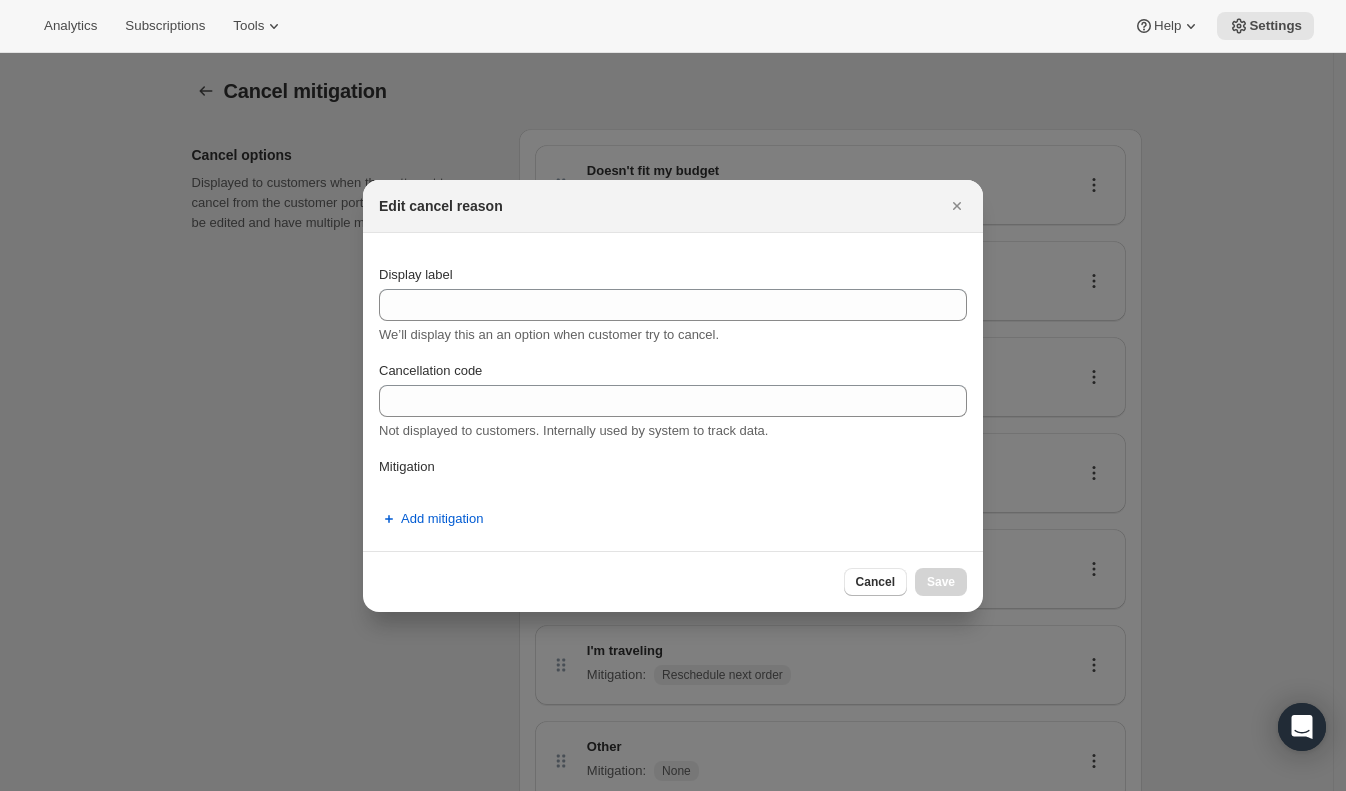 scroll, scrollTop: 0, scrollLeft: 0, axis: both 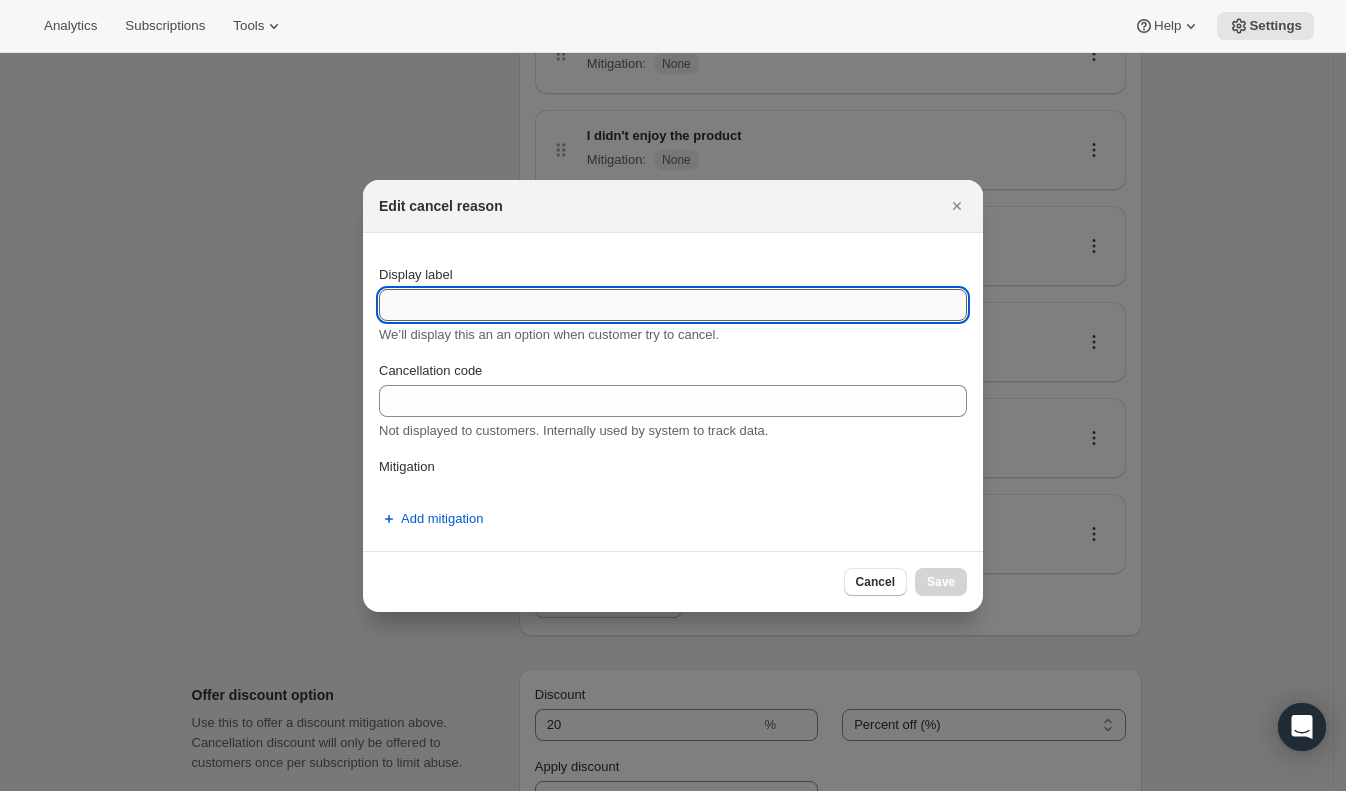 click on "Display label" at bounding box center (673, 305) 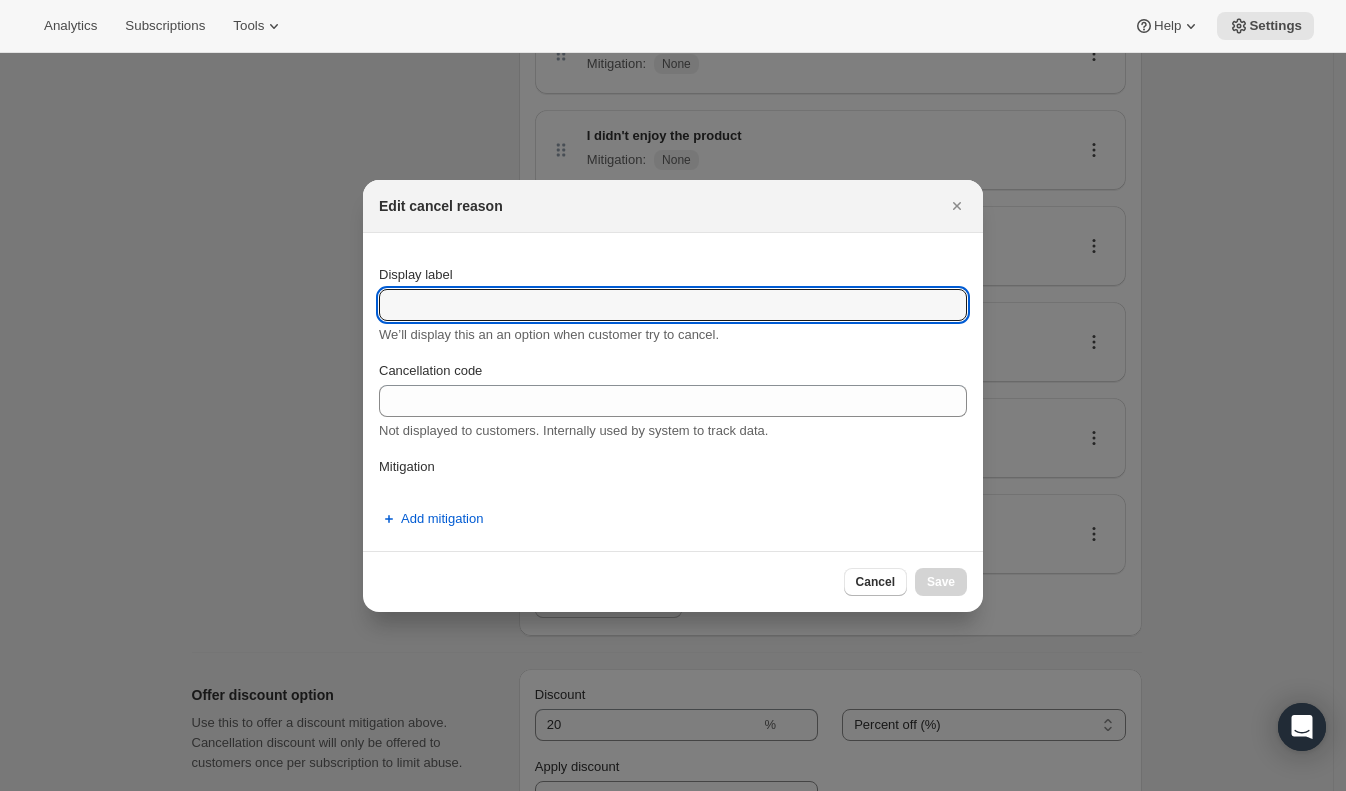 click on "Display label We’ll display this an an option when customer try to cancel. Cancellation code Not displayed to customers. Internally used by system to track data. Mitigation Add mitigation" at bounding box center [673, 392] 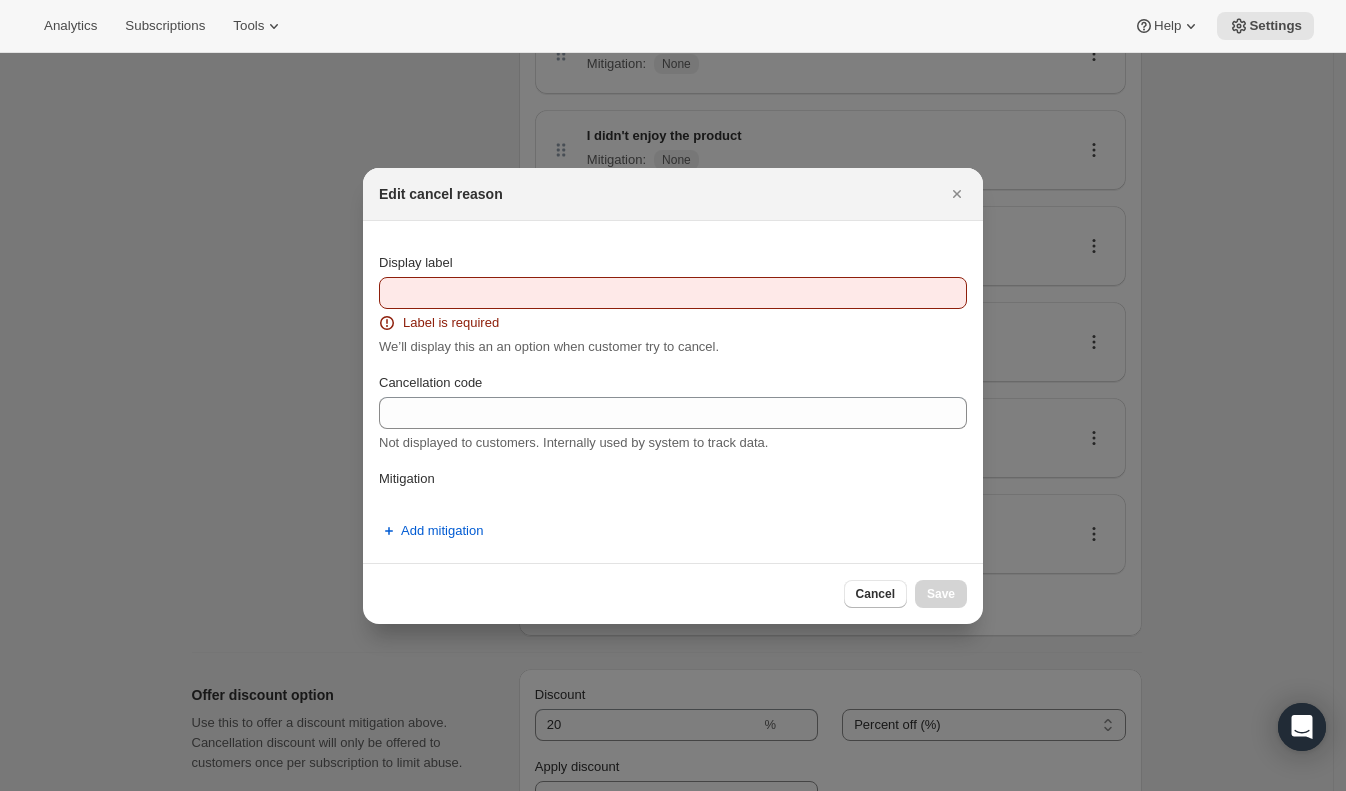 click on "Mitigation" at bounding box center (673, 479) 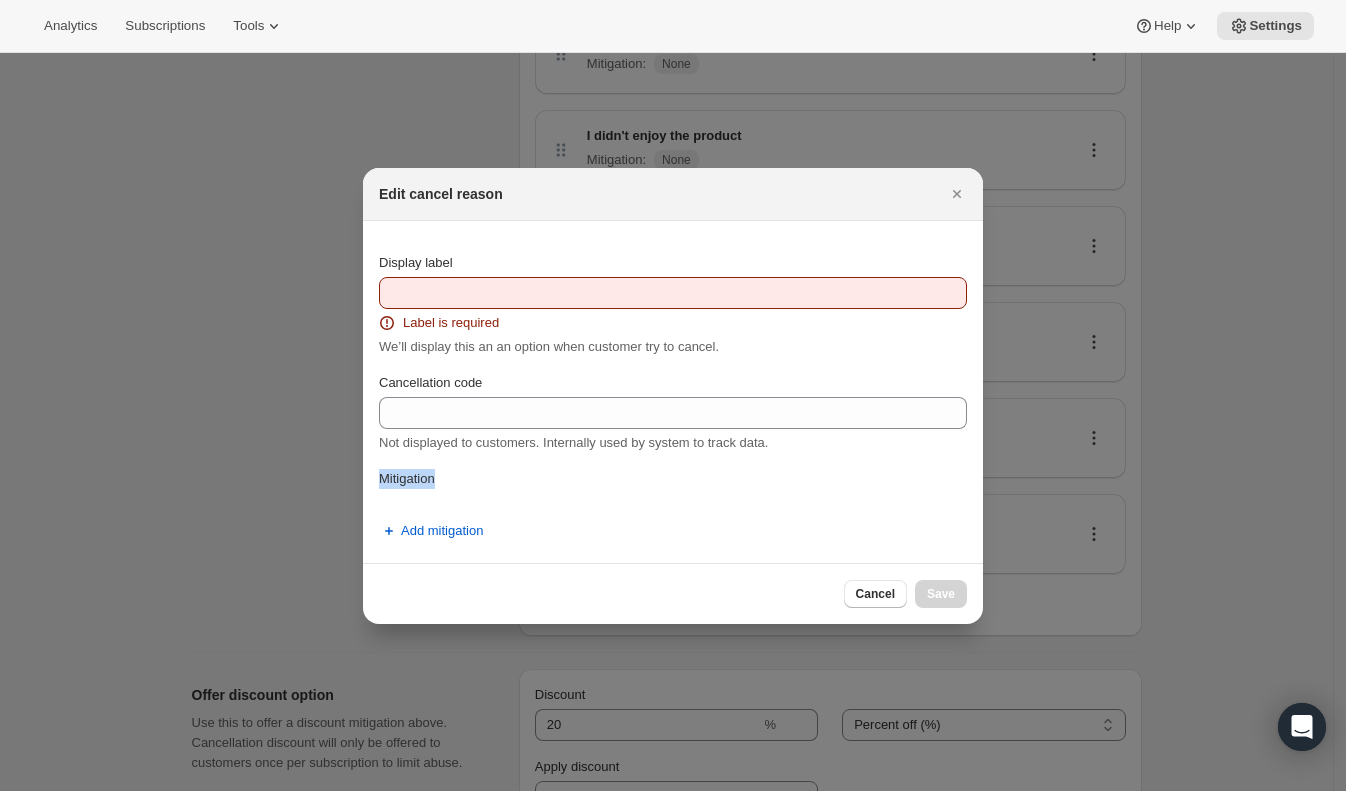 click on "Mitigation" at bounding box center (673, 479) 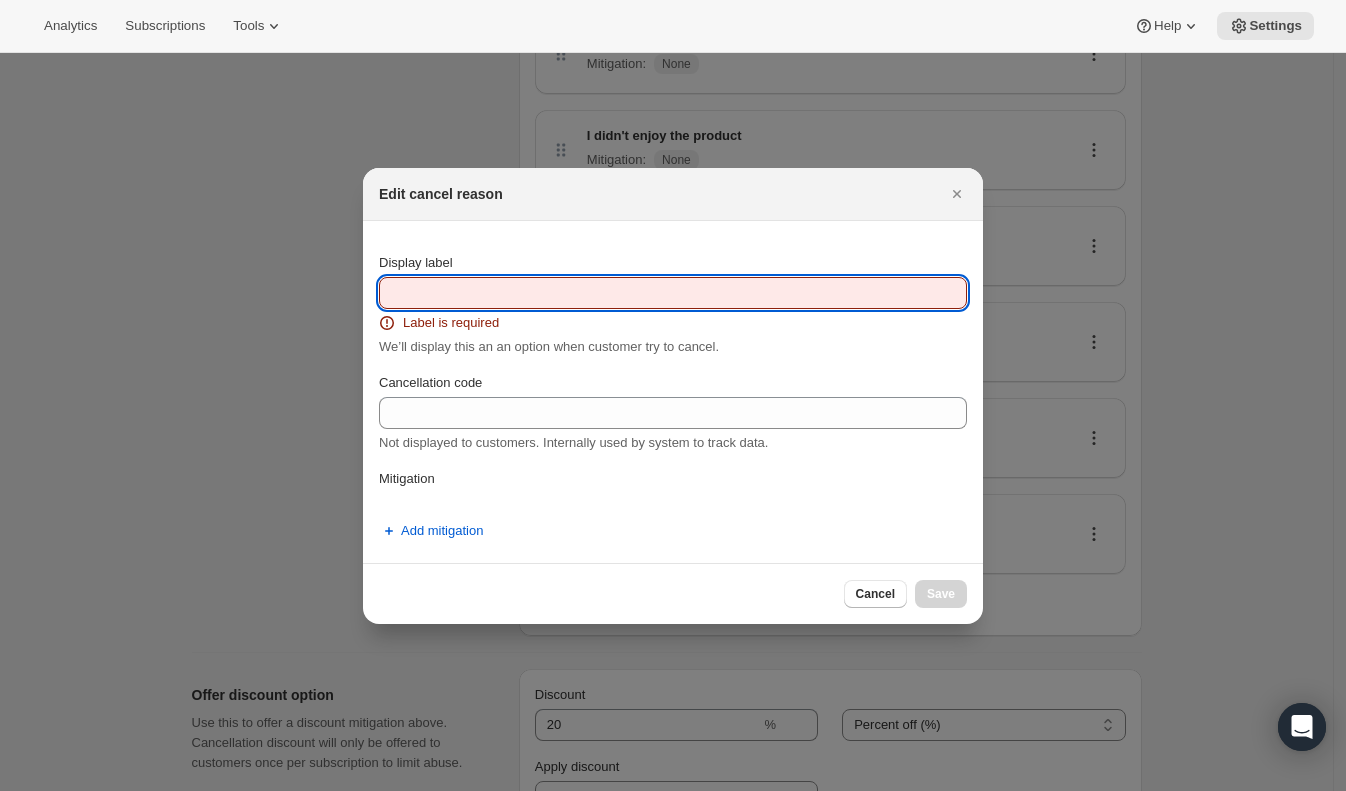 click on "Display label" at bounding box center [673, 293] 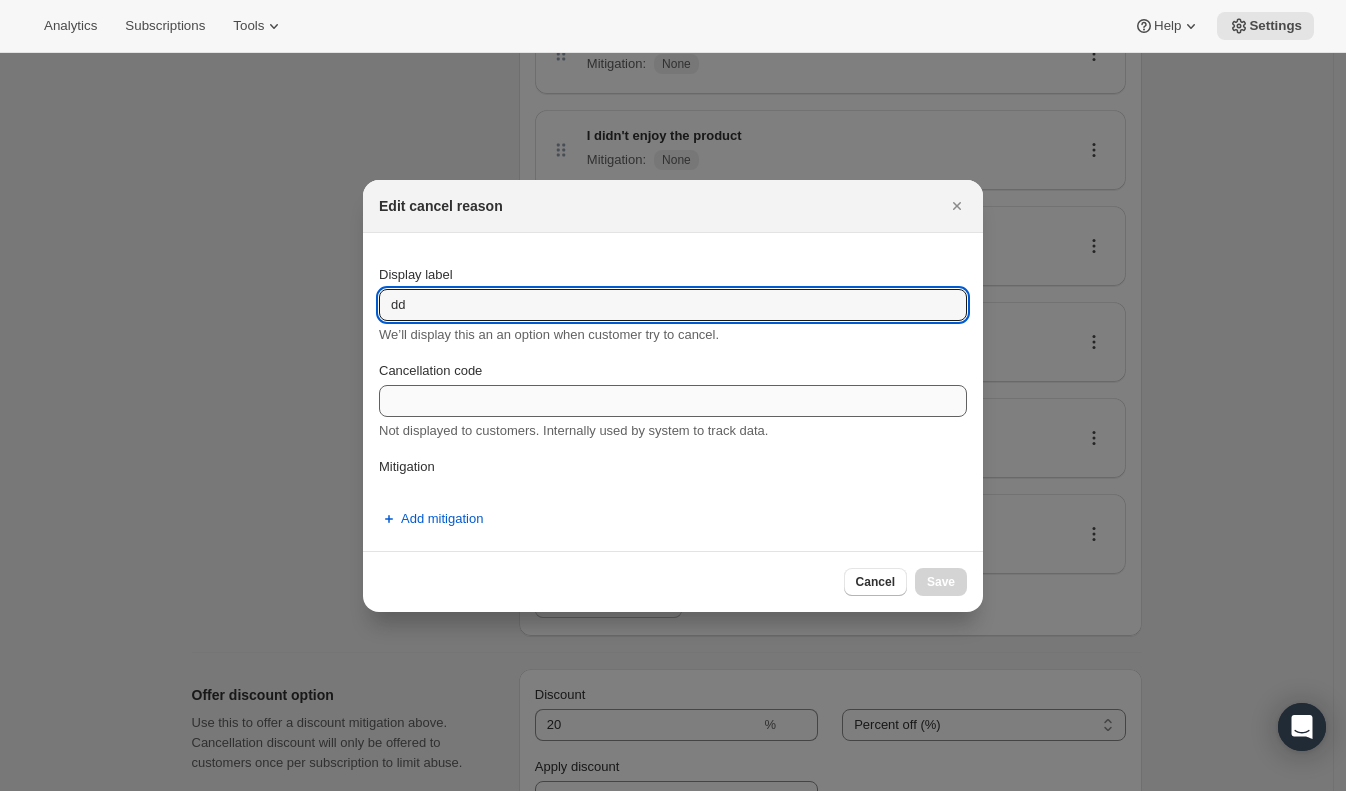 type on "dd" 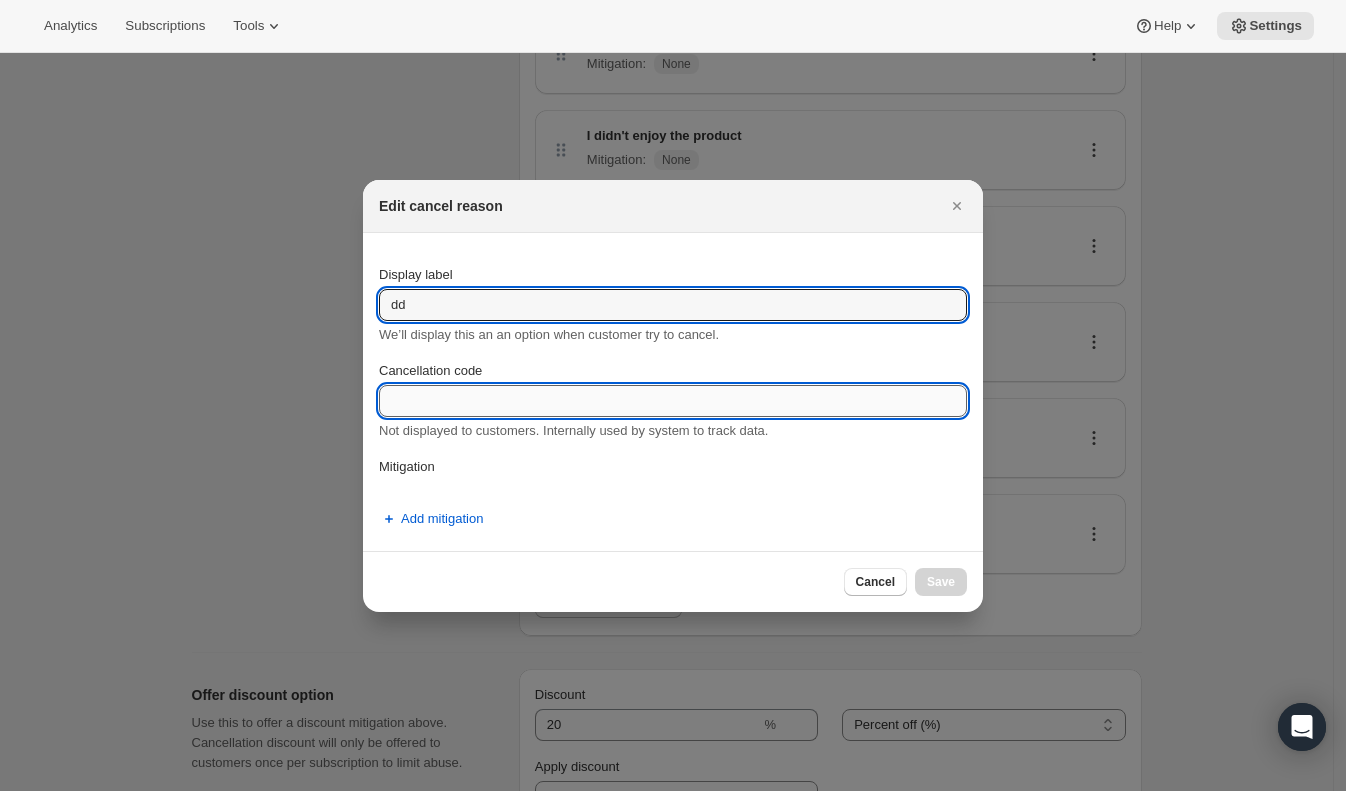 click on "Cancellation code" at bounding box center (673, 401) 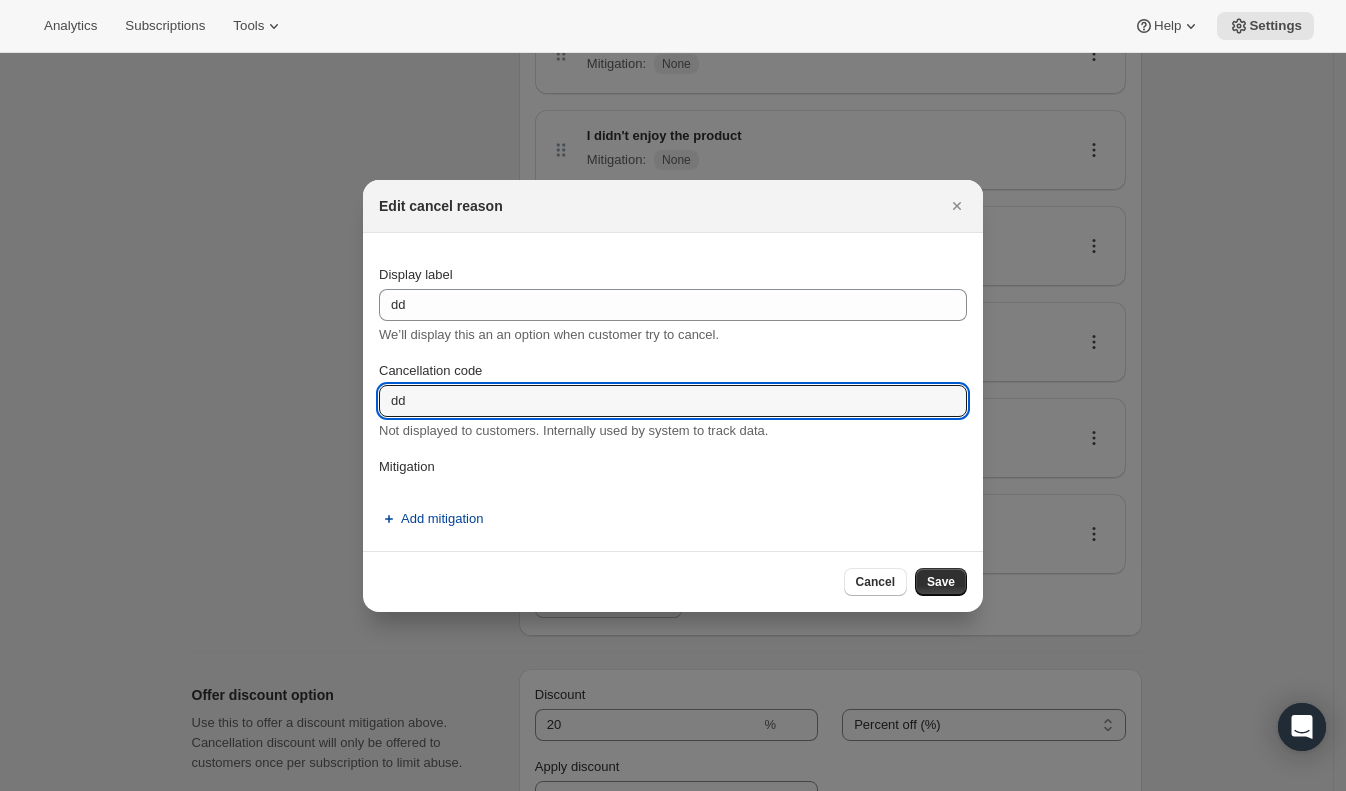 type on "dd" 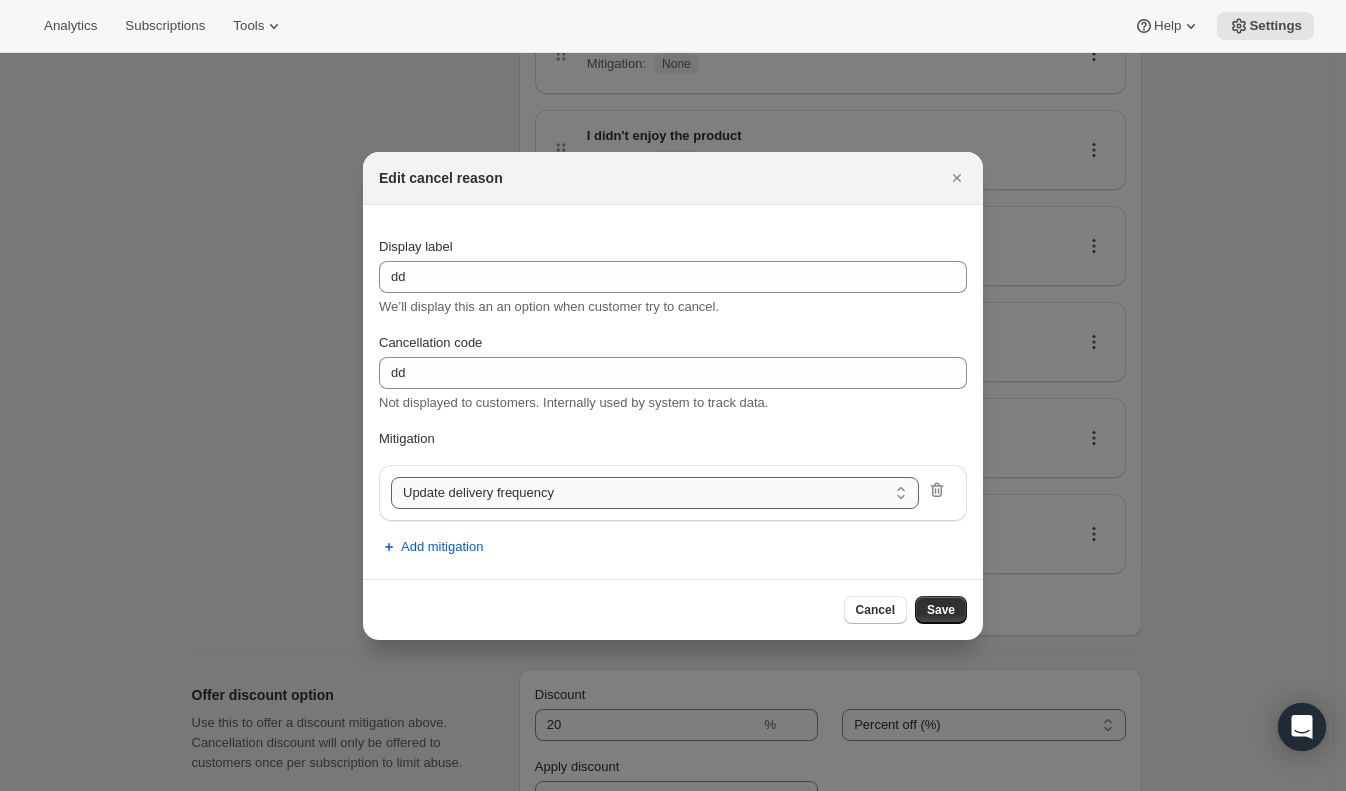click on "Update delivery frequency Update delivery address Pause subscription Skip next order Reschedule next order Offer discount" at bounding box center (655, 493) 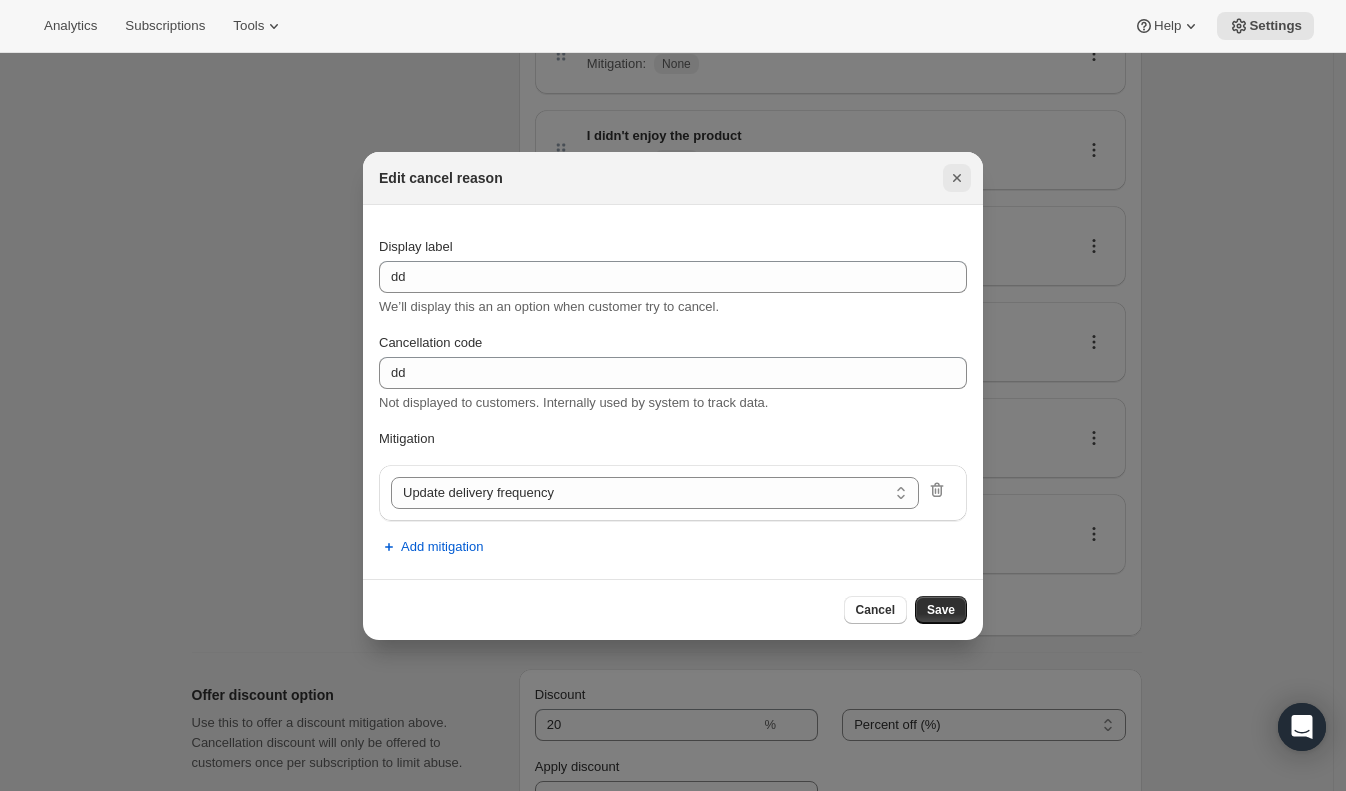click at bounding box center (957, 178) 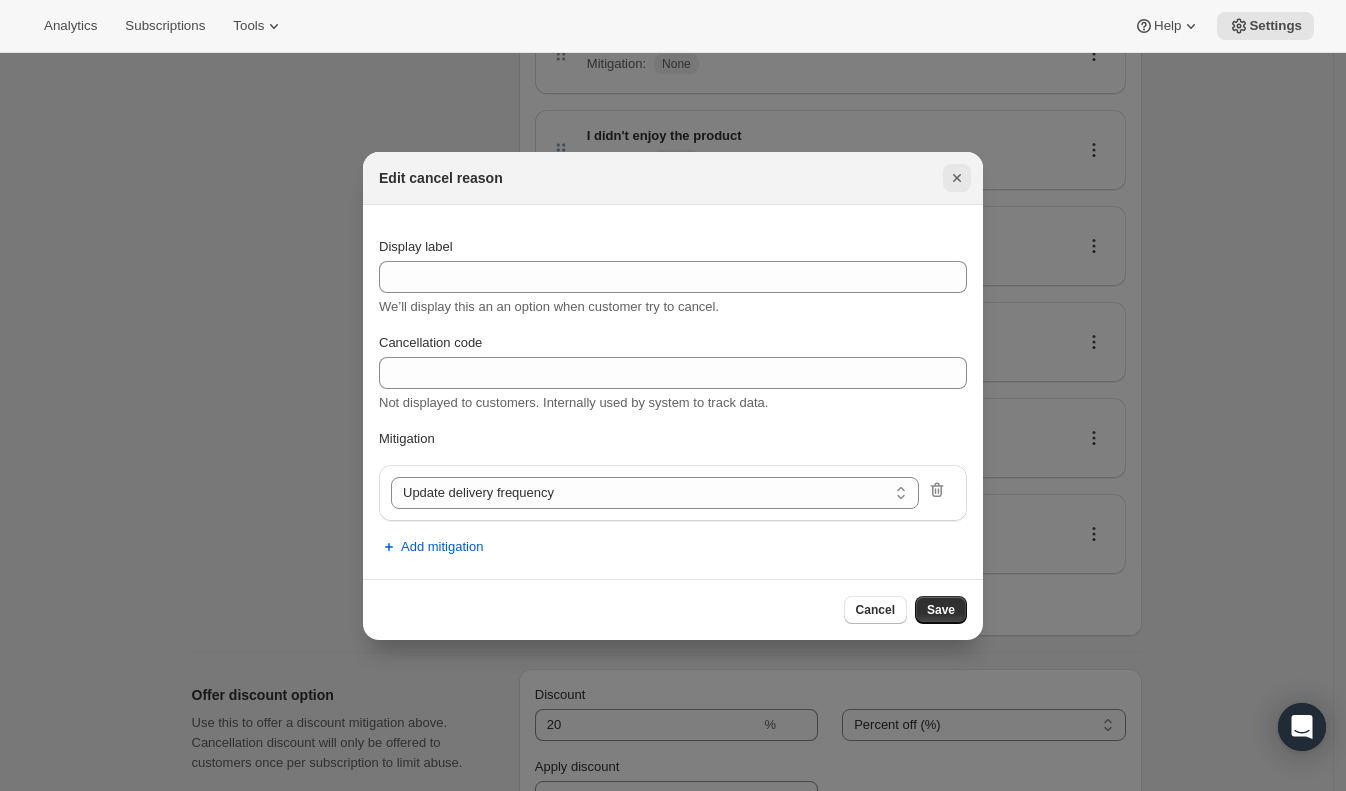 scroll, scrollTop: 323, scrollLeft: 0, axis: vertical 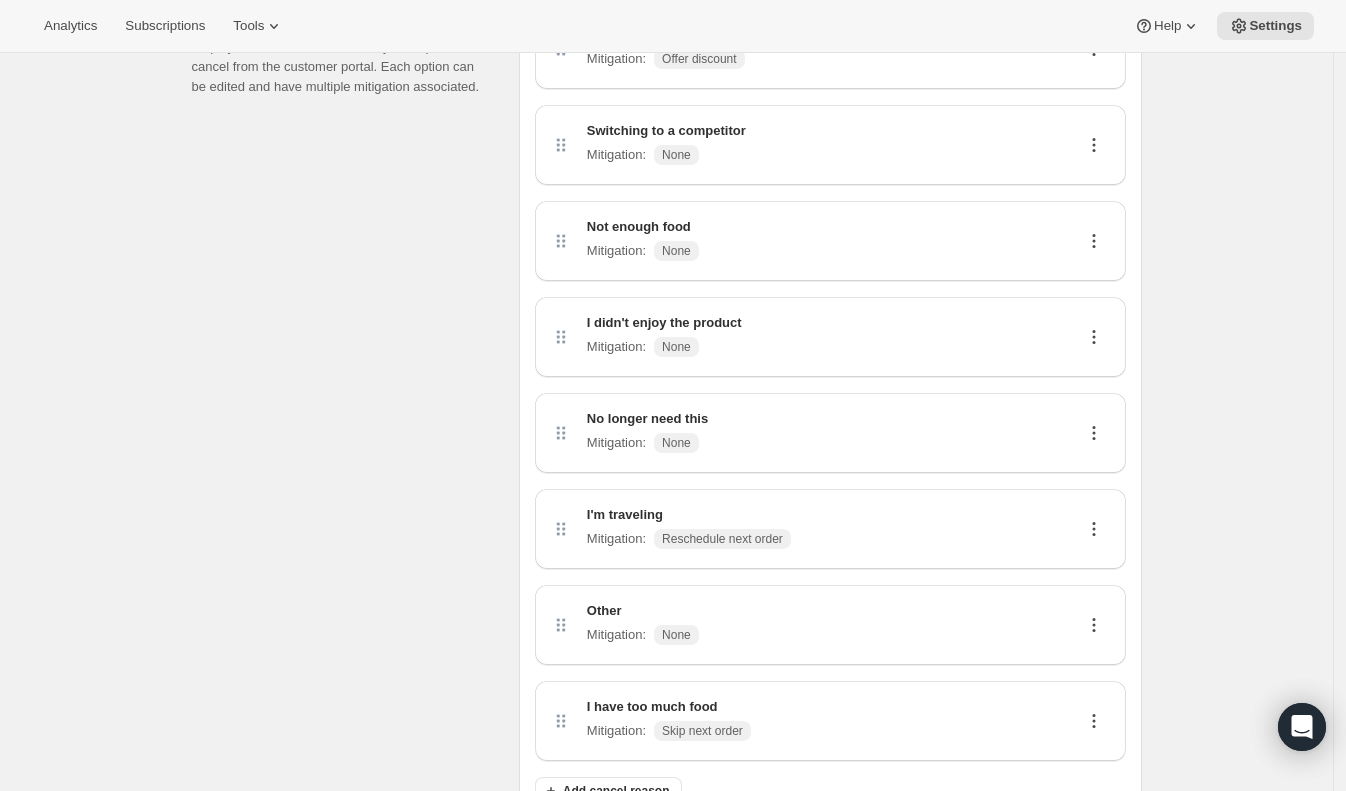 click 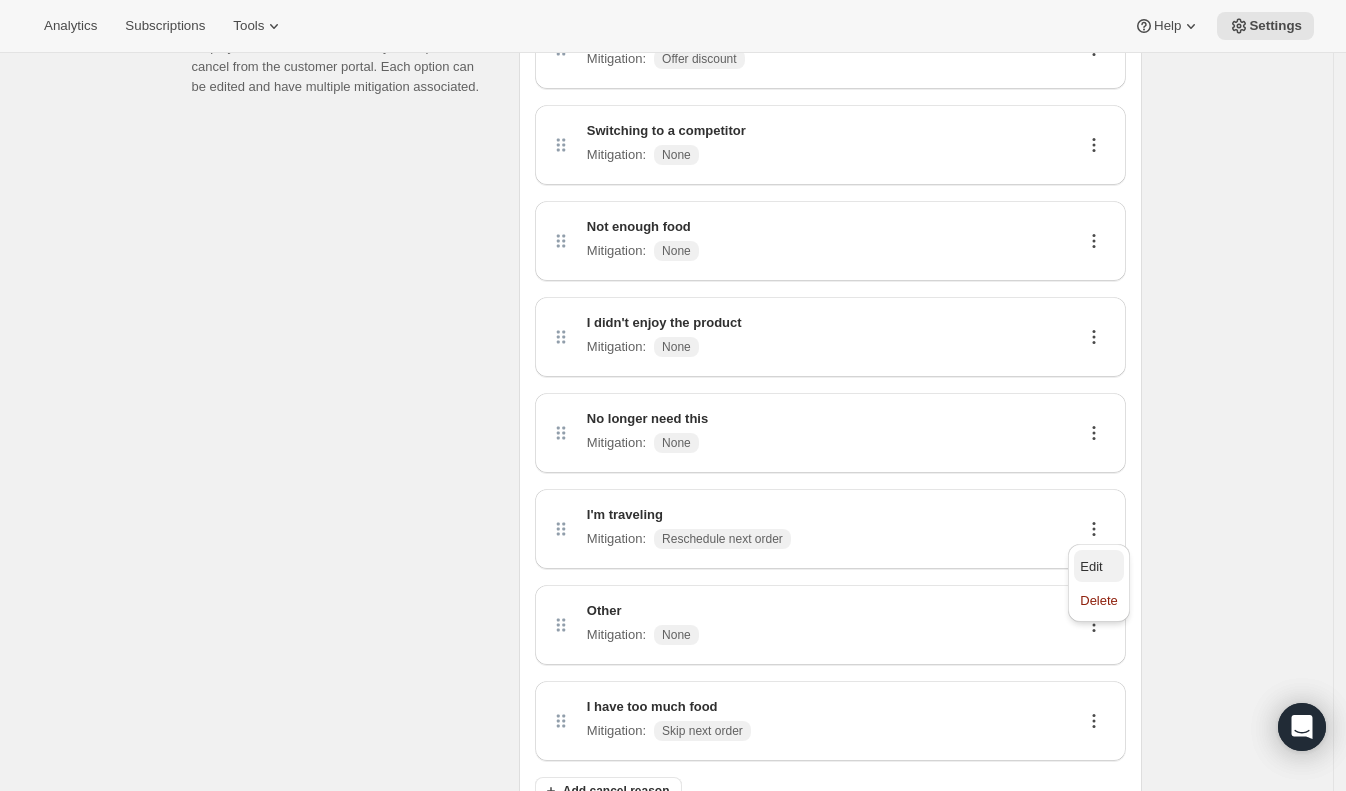 click on "Edit" at bounding box center (1099, 566) 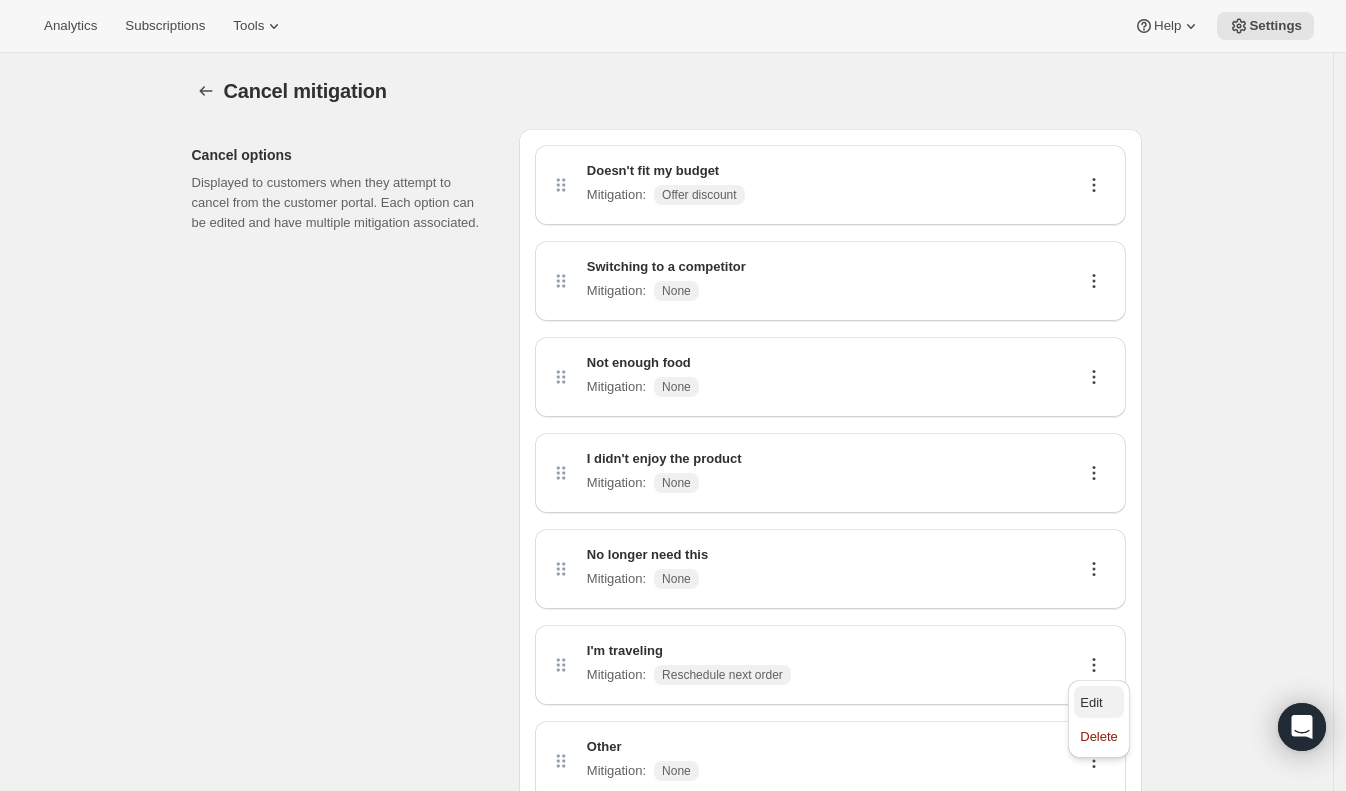 select on "reschedule" 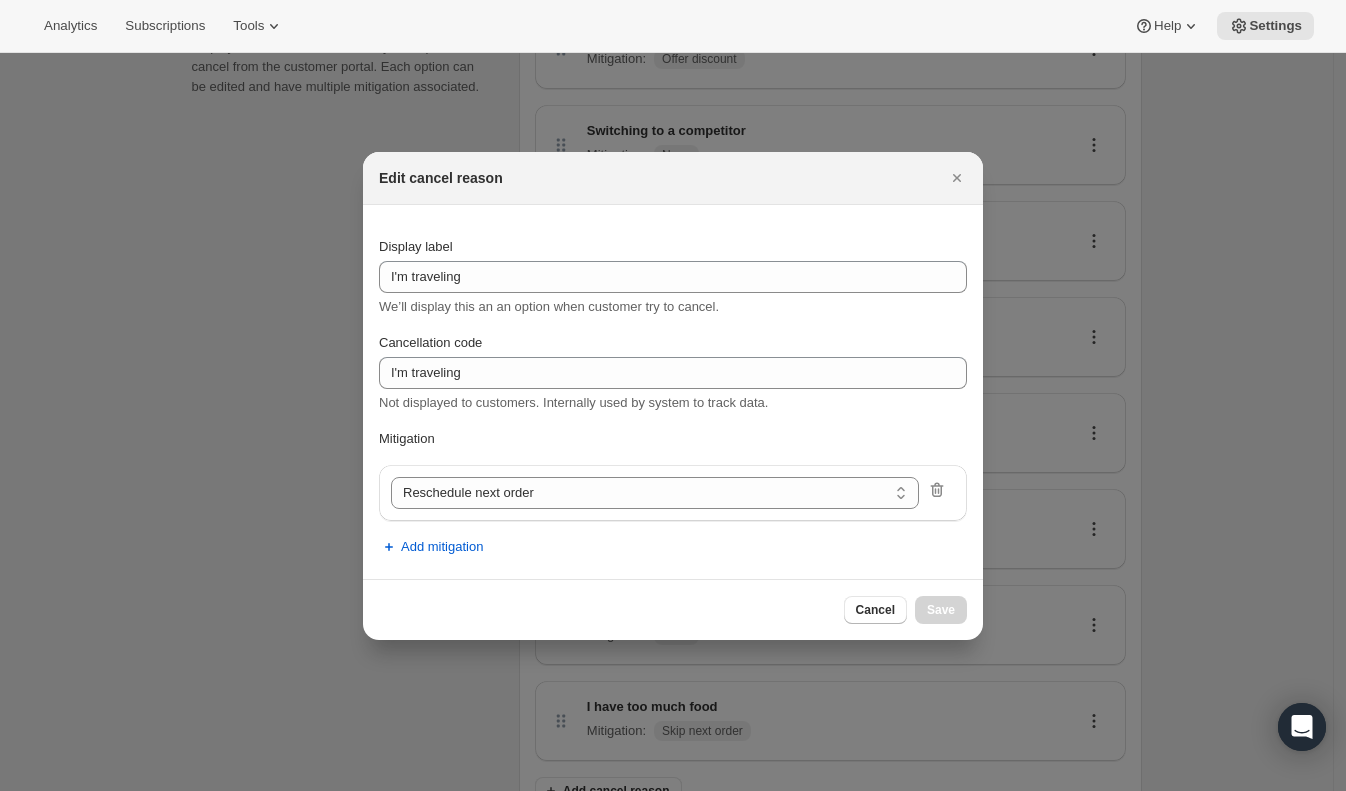 click on "Cancel Save" at bounding box center (905, 610) 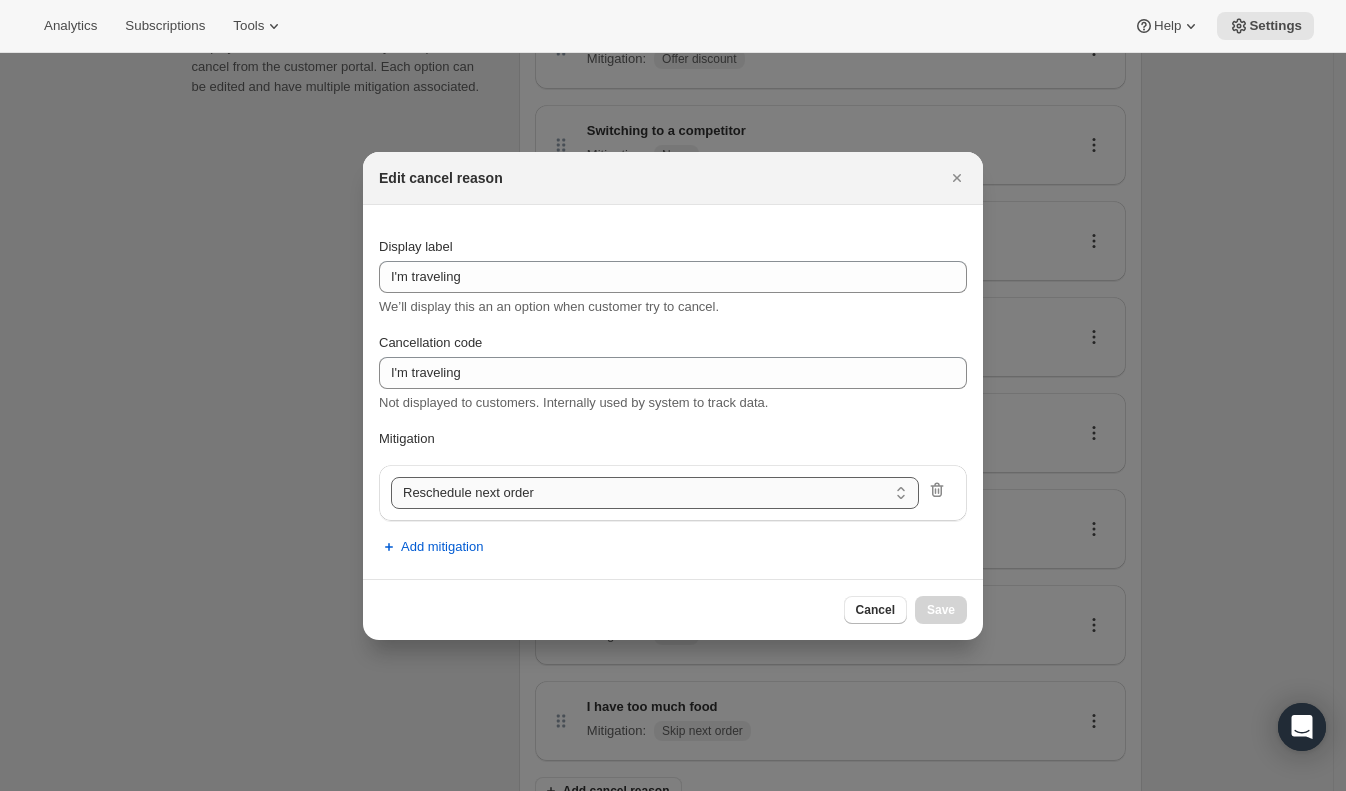 click on "Update delivery frequency Update delivery address Pause subscription Skip next order Reschedule next order Offer discount" at bounding box center (655, 493) 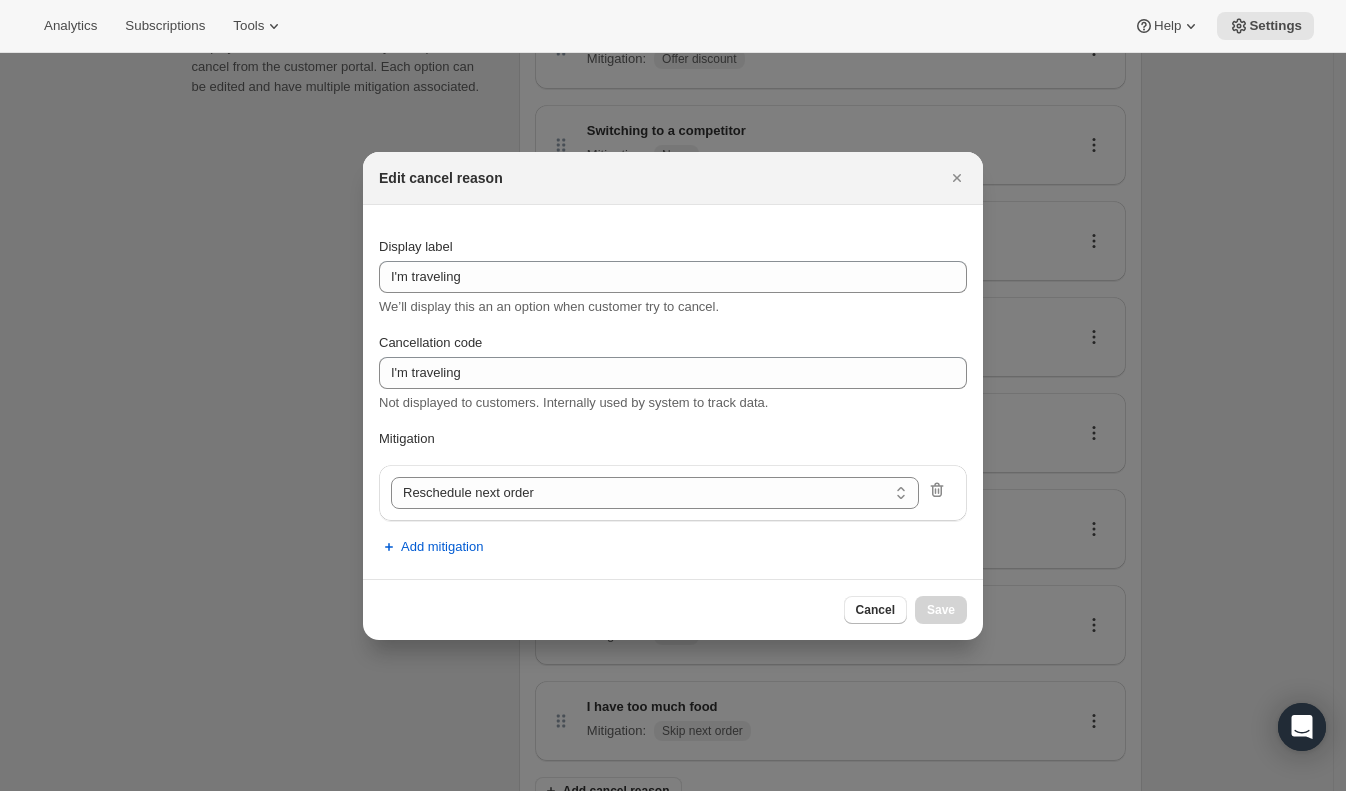 select on "skip" 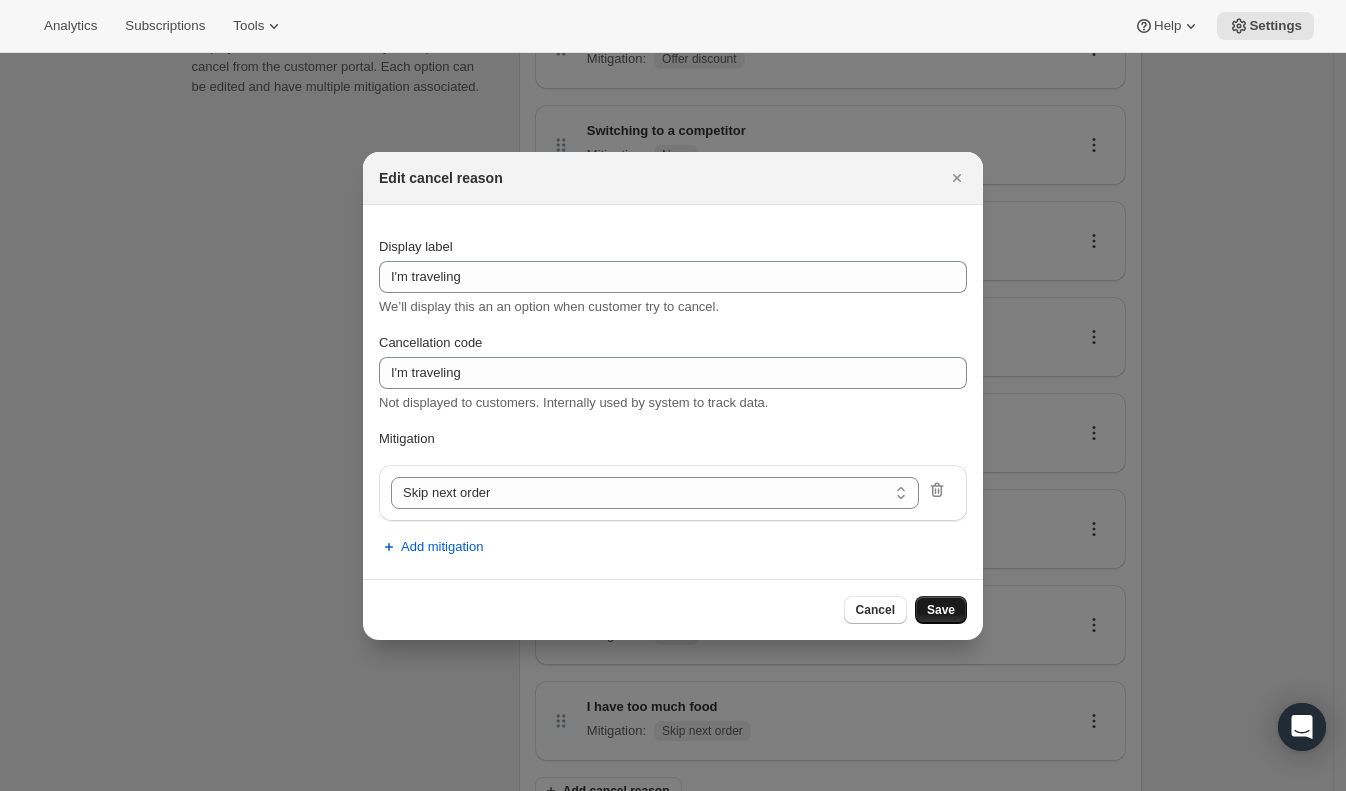 click on "Save" at bounding box center (941, 610) 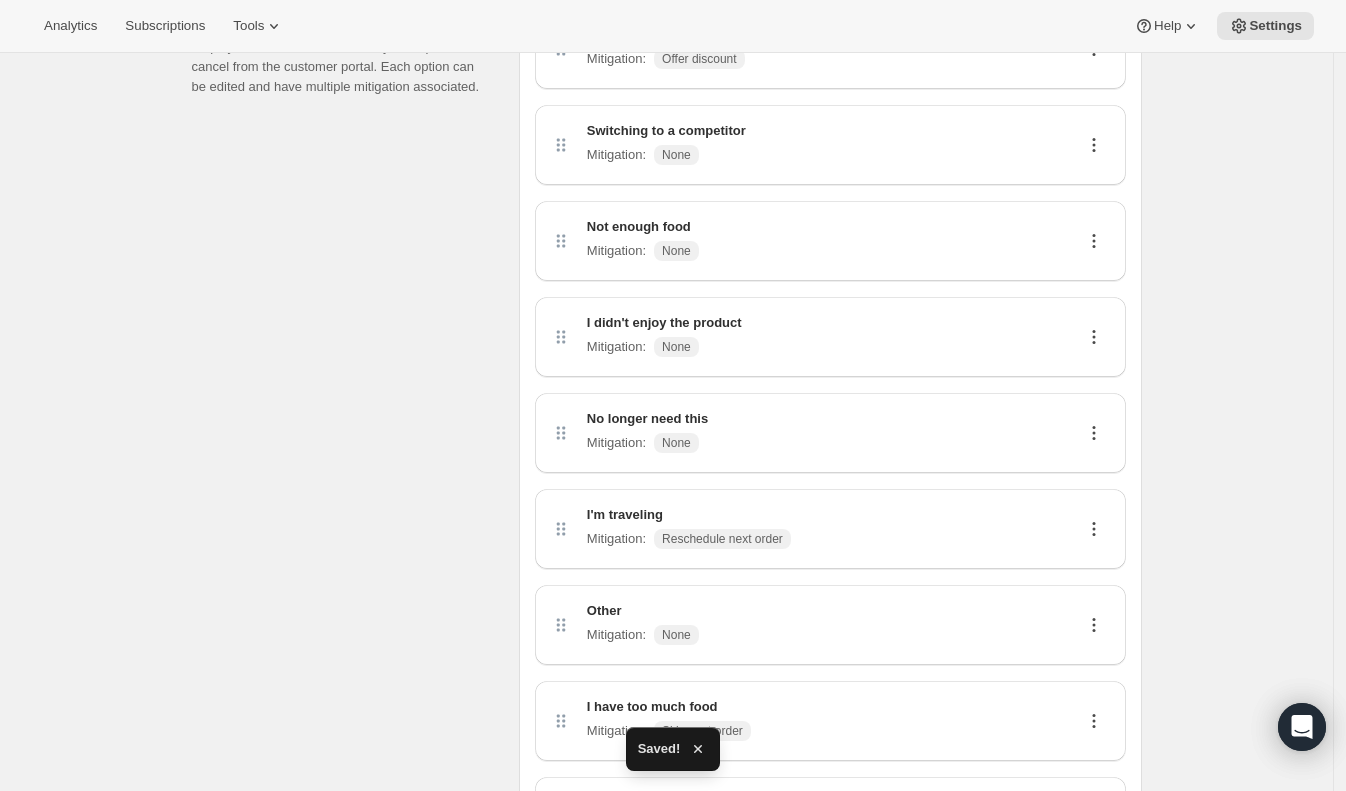 scroll, scrollTop: 0, scrollLeft: 0, axis: both 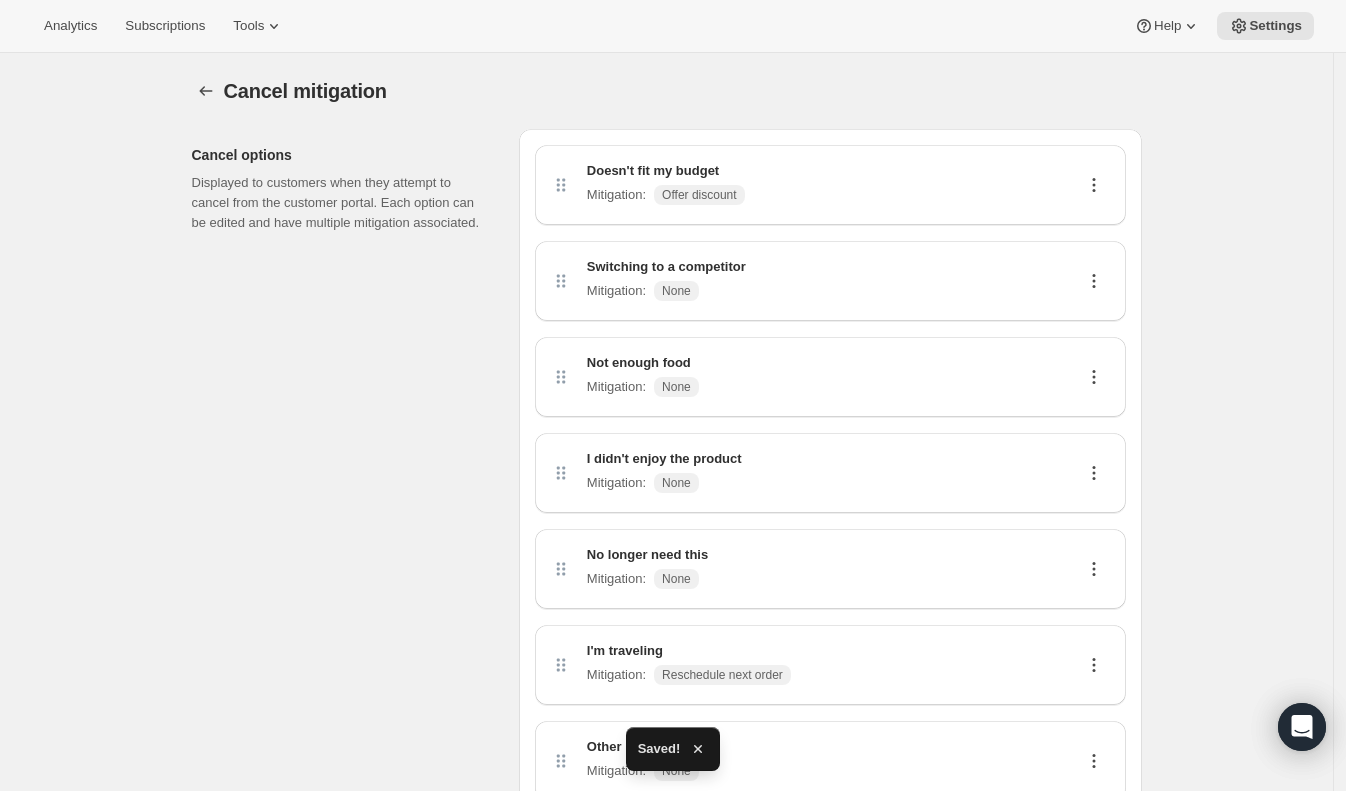 click 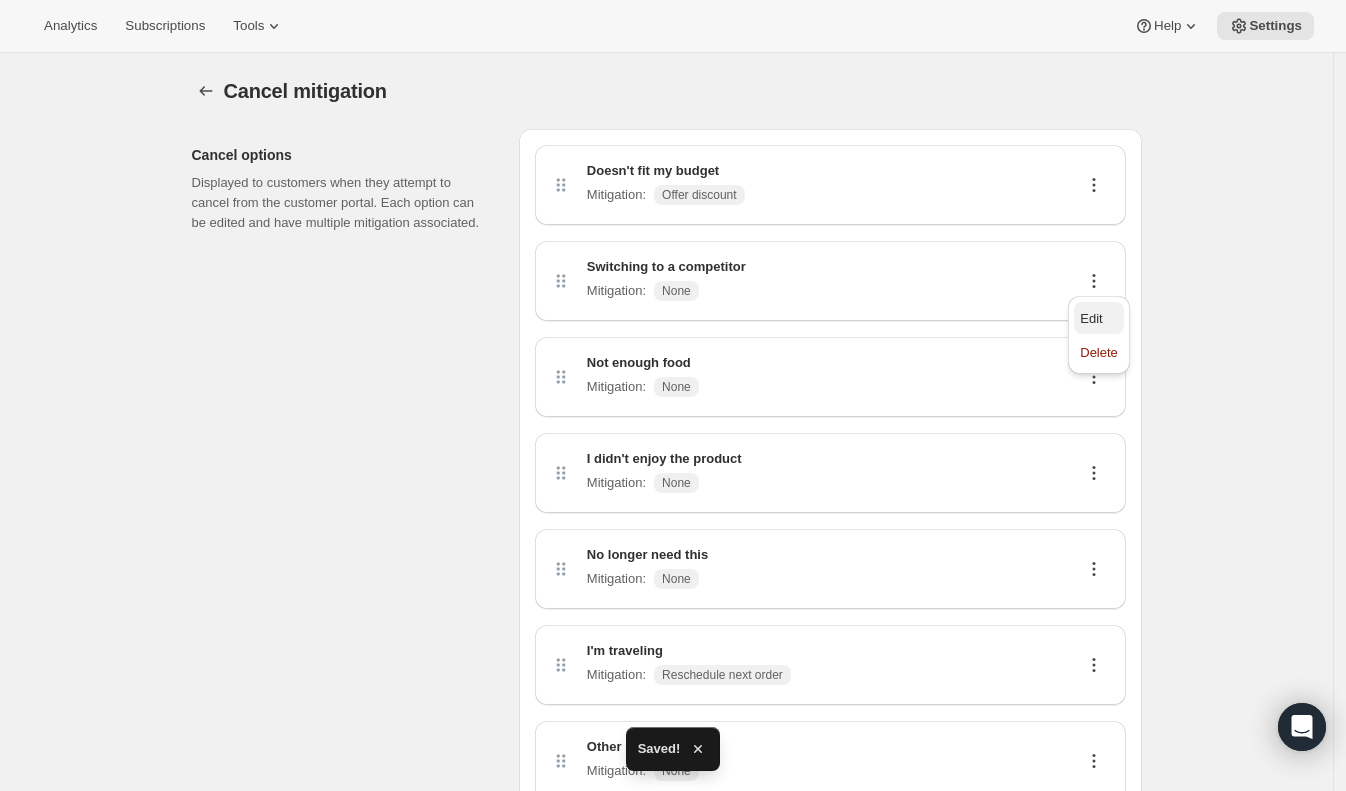 click on "Edit" at bounding box center (1091, 318) 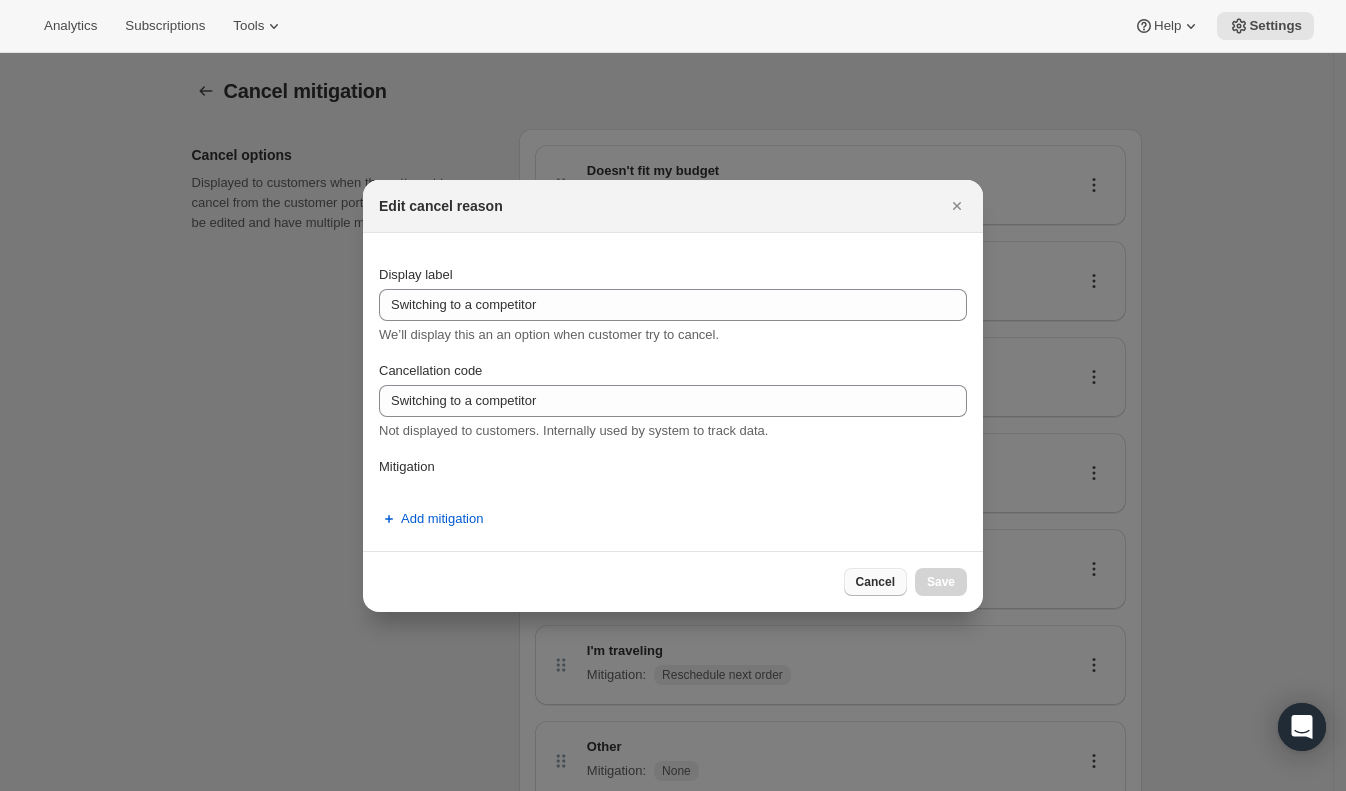 click on "Cancel" at bounding box center [875, 582] 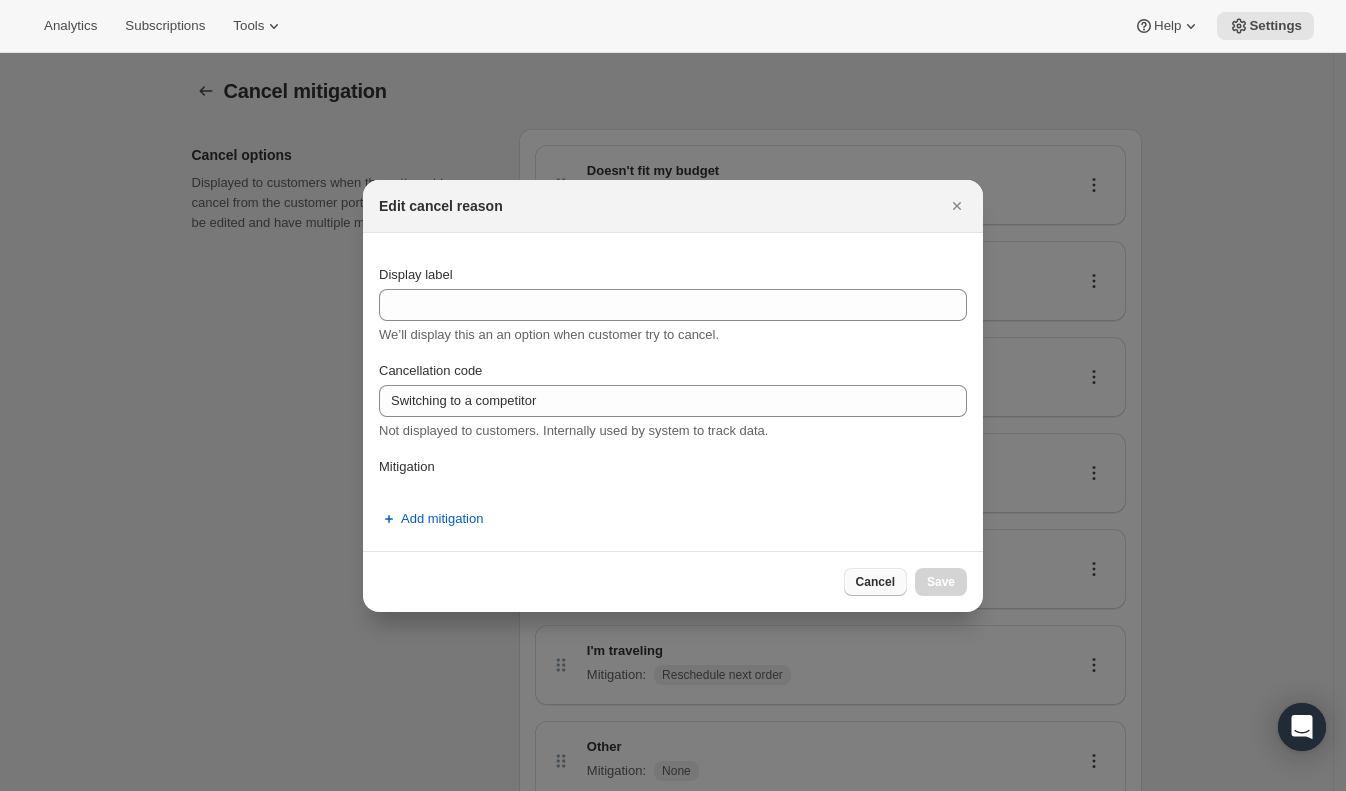 type 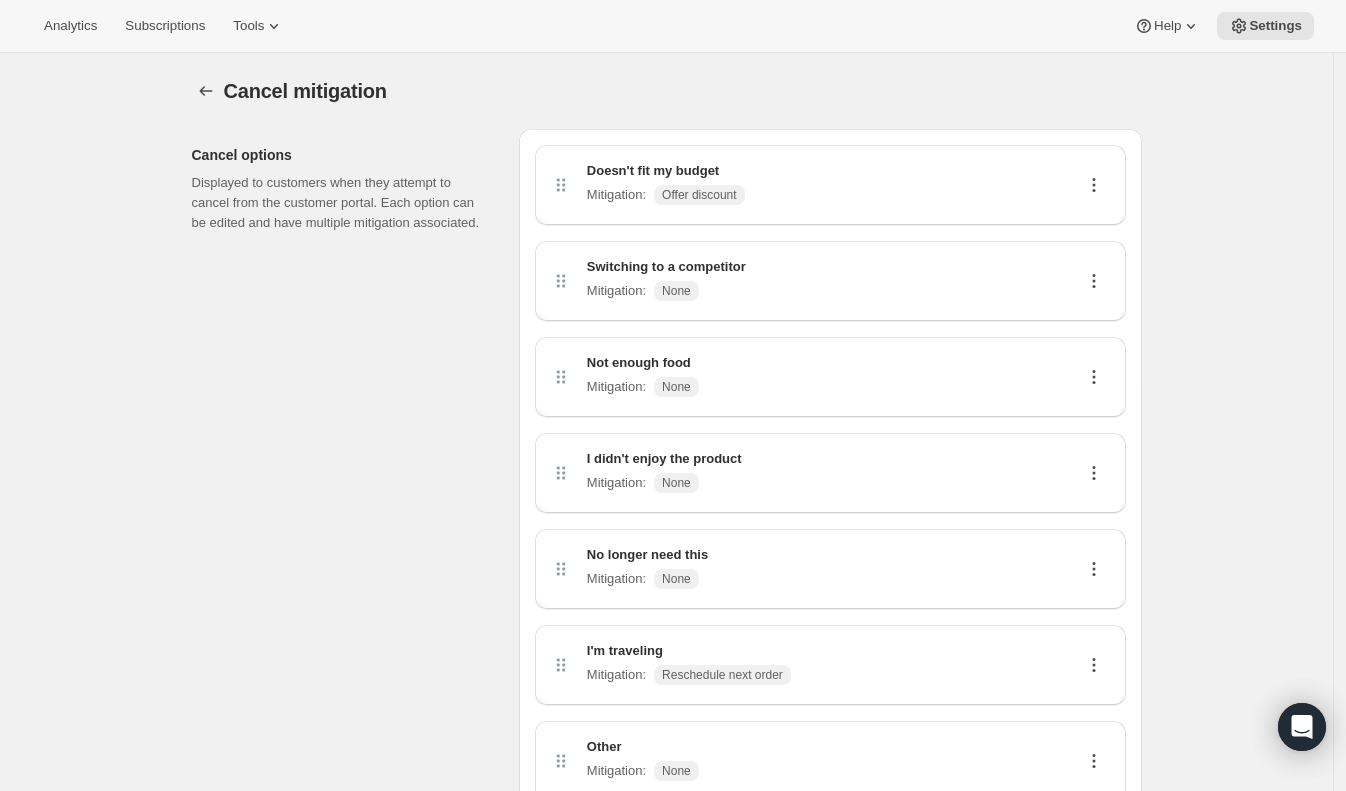 scroll, scrollTop: 315, scrollLeft: 0, axis: vertical 